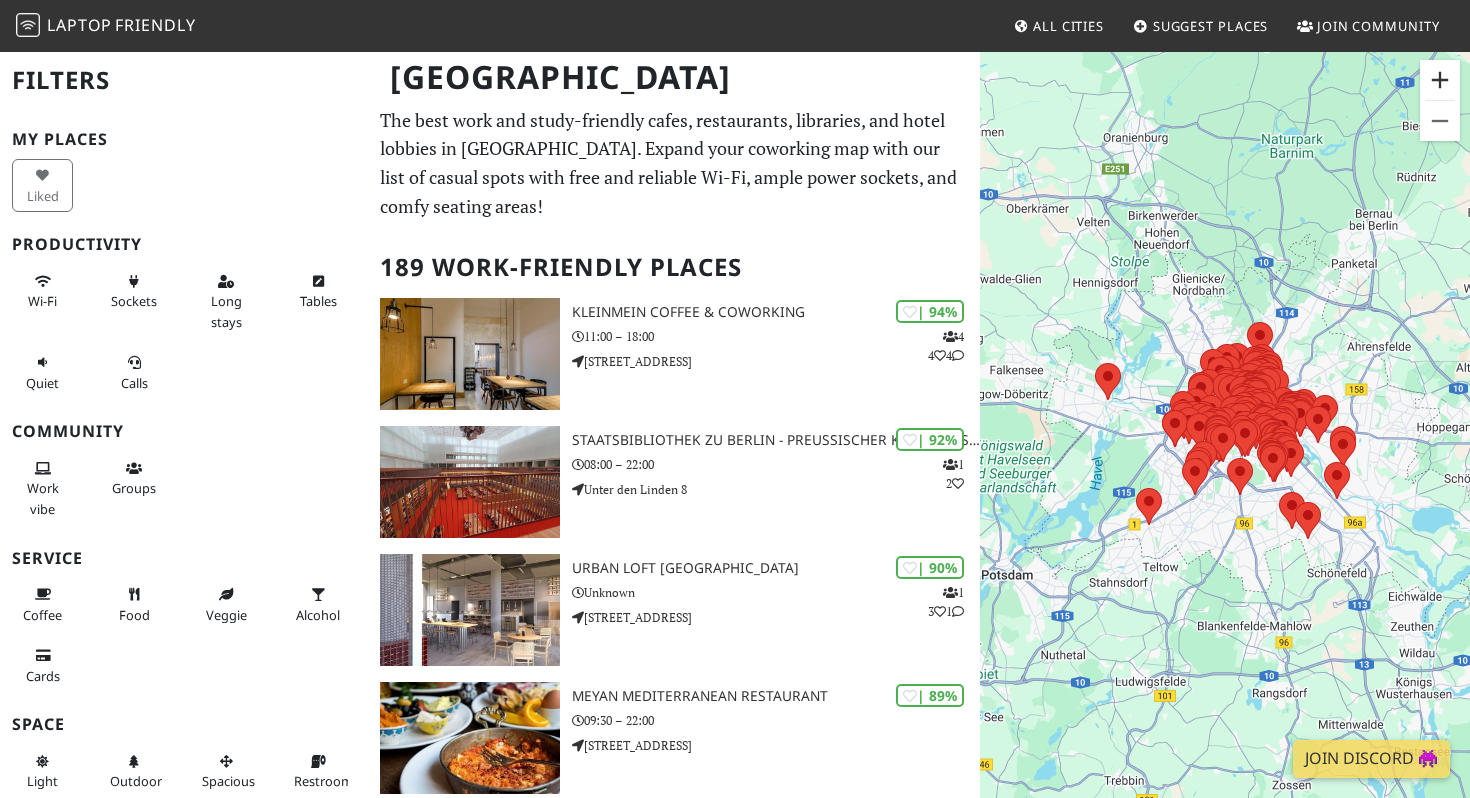 scroll, scrollTop: 0, scrollLeft: 0, axis: both 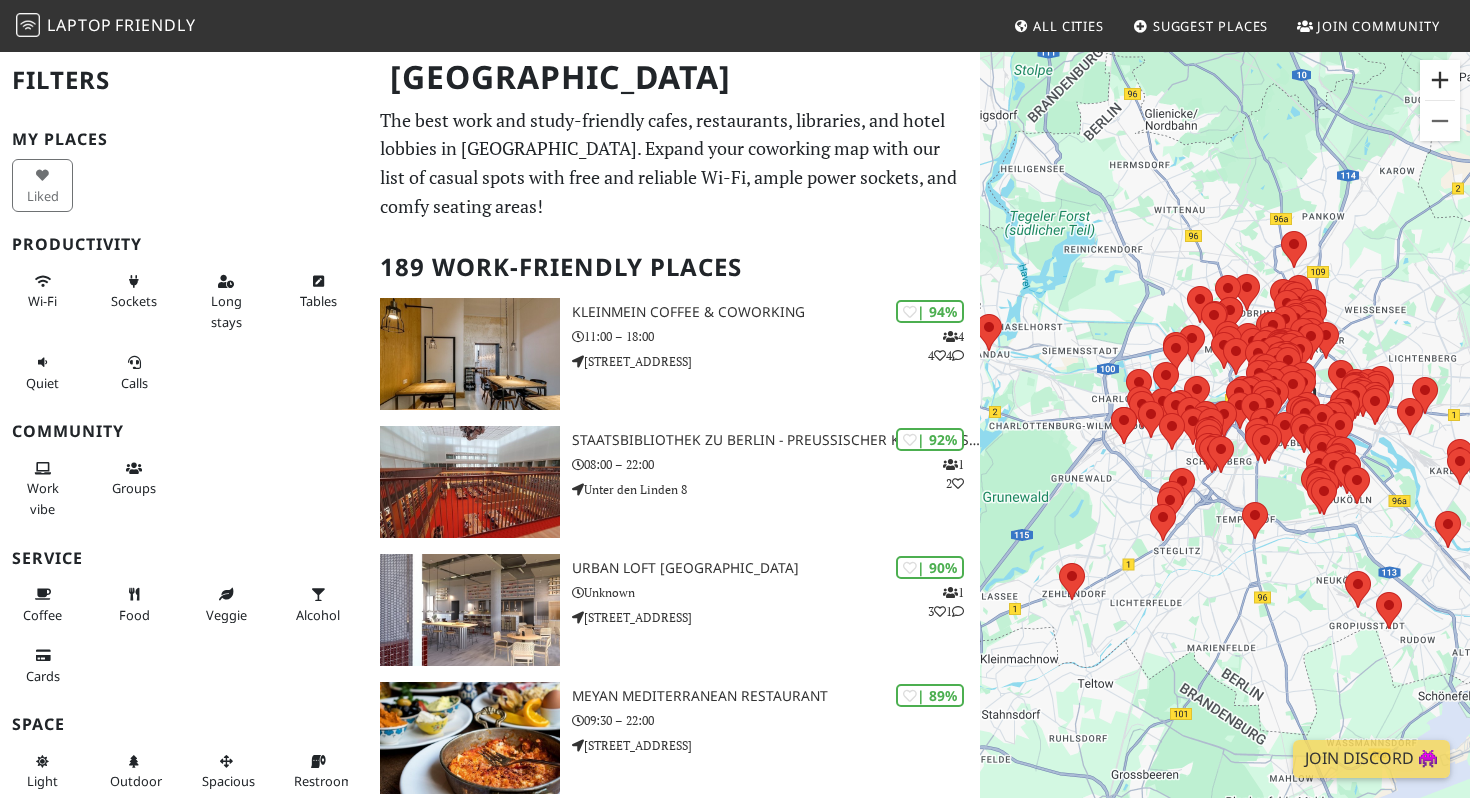 click at bounding box center (1440, 80) 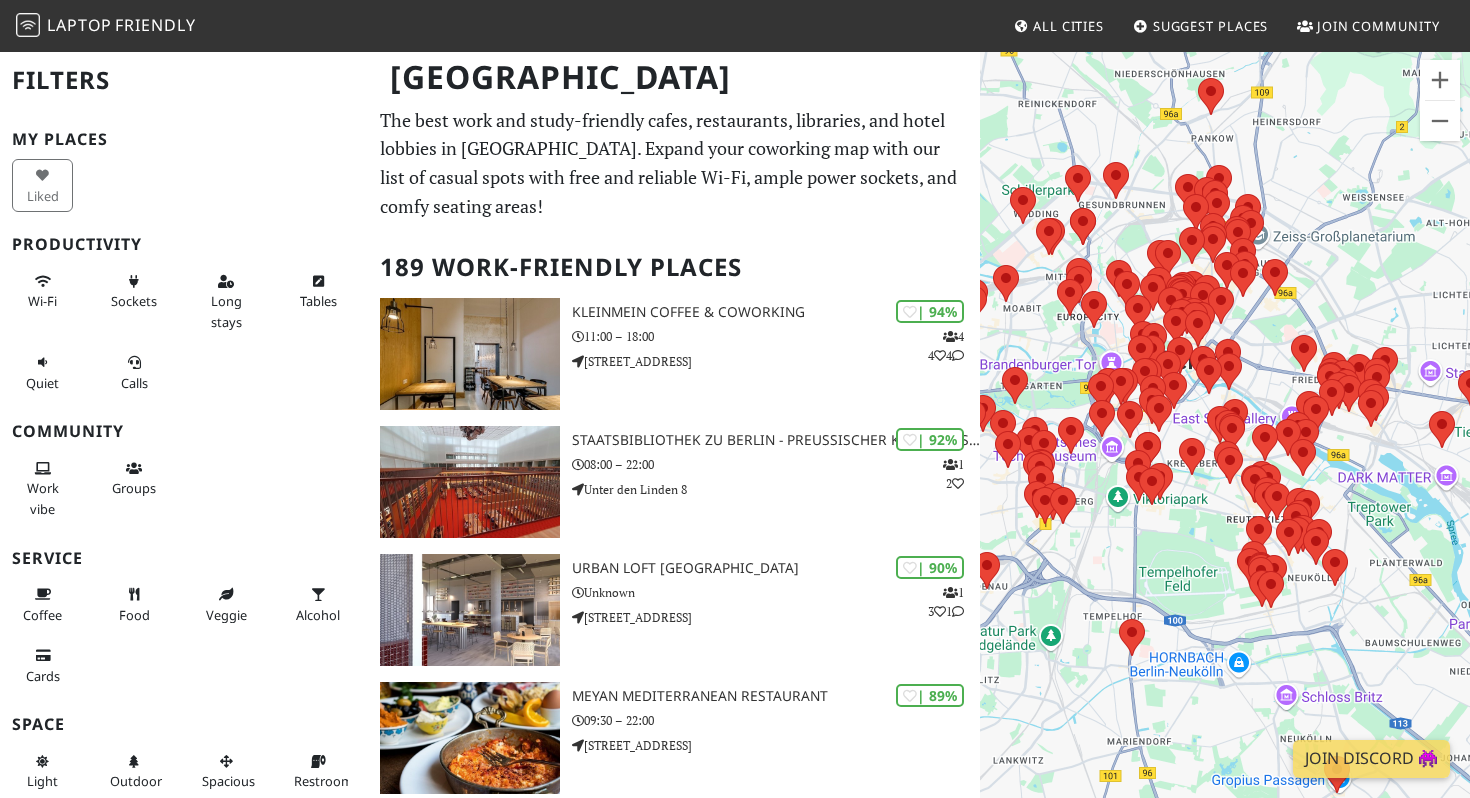 drag, startPoint x: 1176, startPoint y: 321, endPoint x: 1014, endPoint y: 347, distance: 164.07315 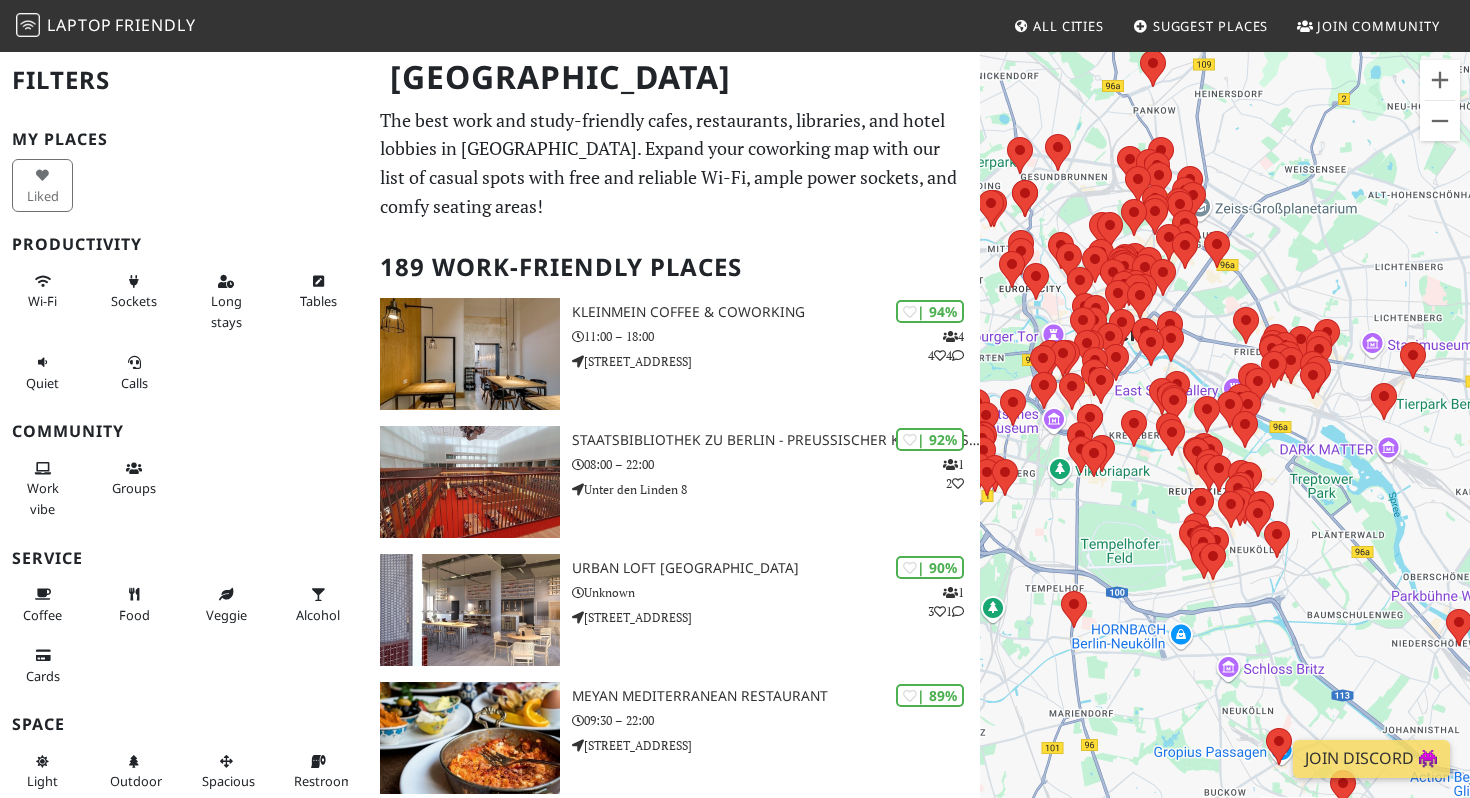 drag, startPoint x: 1335, startPoint y: 278, endPoint x: 1274, endPoint y: 245, distance: 69.354164 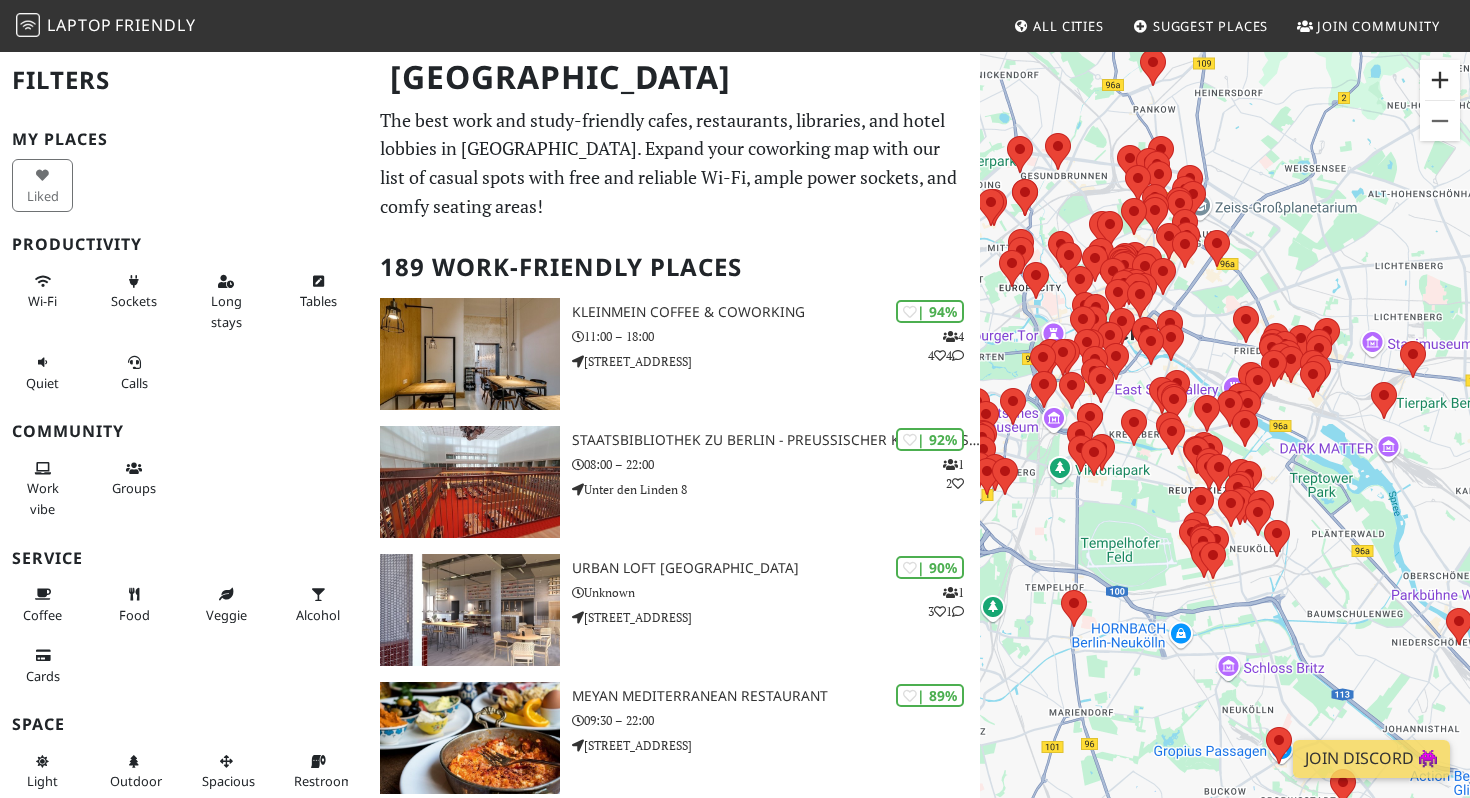 click at bounding box center [1440, 80] 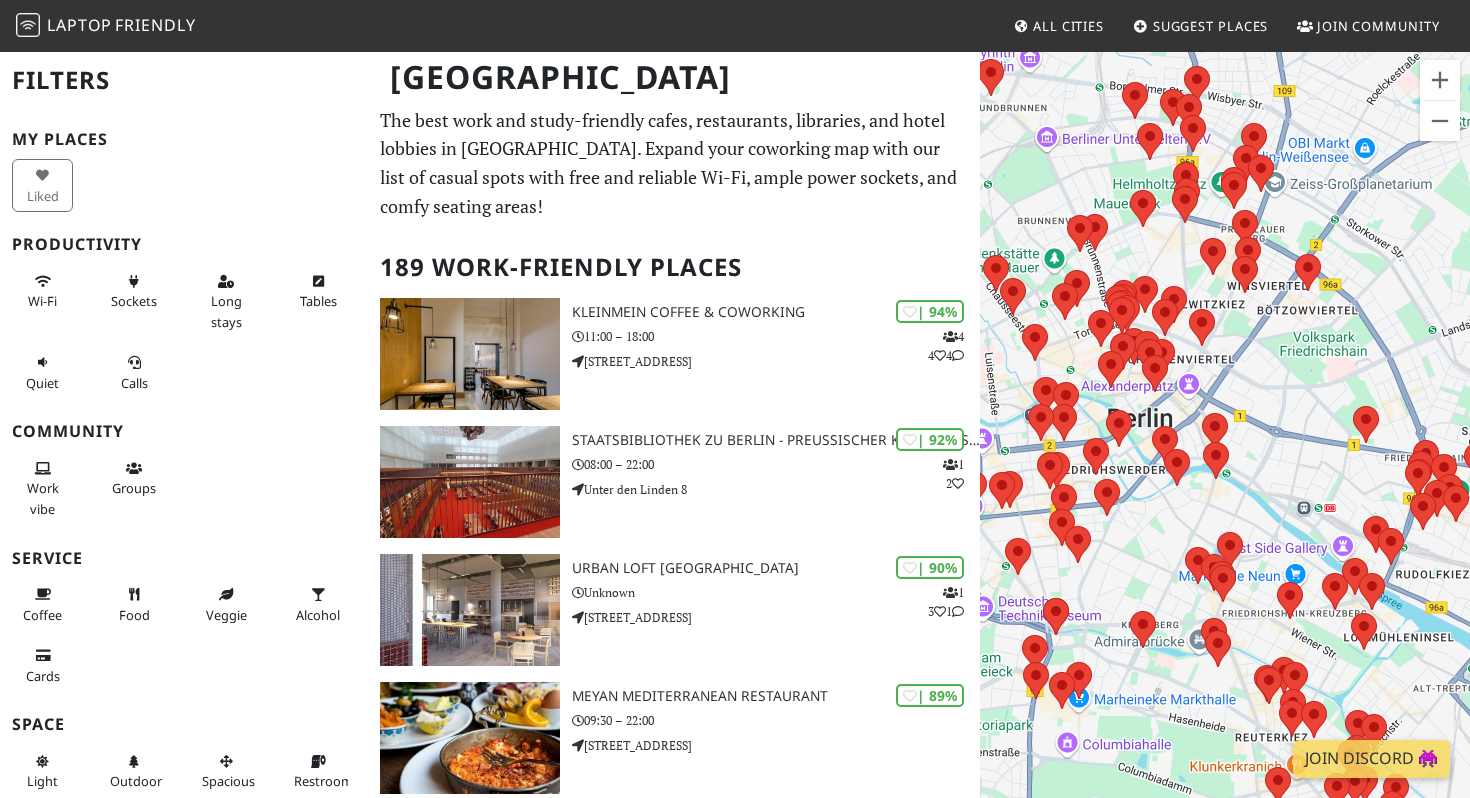 drag, startPoint x: 1193, startPoint y: 241, endPoint x: 1293, endPoint y: 451, distance: 232.59407 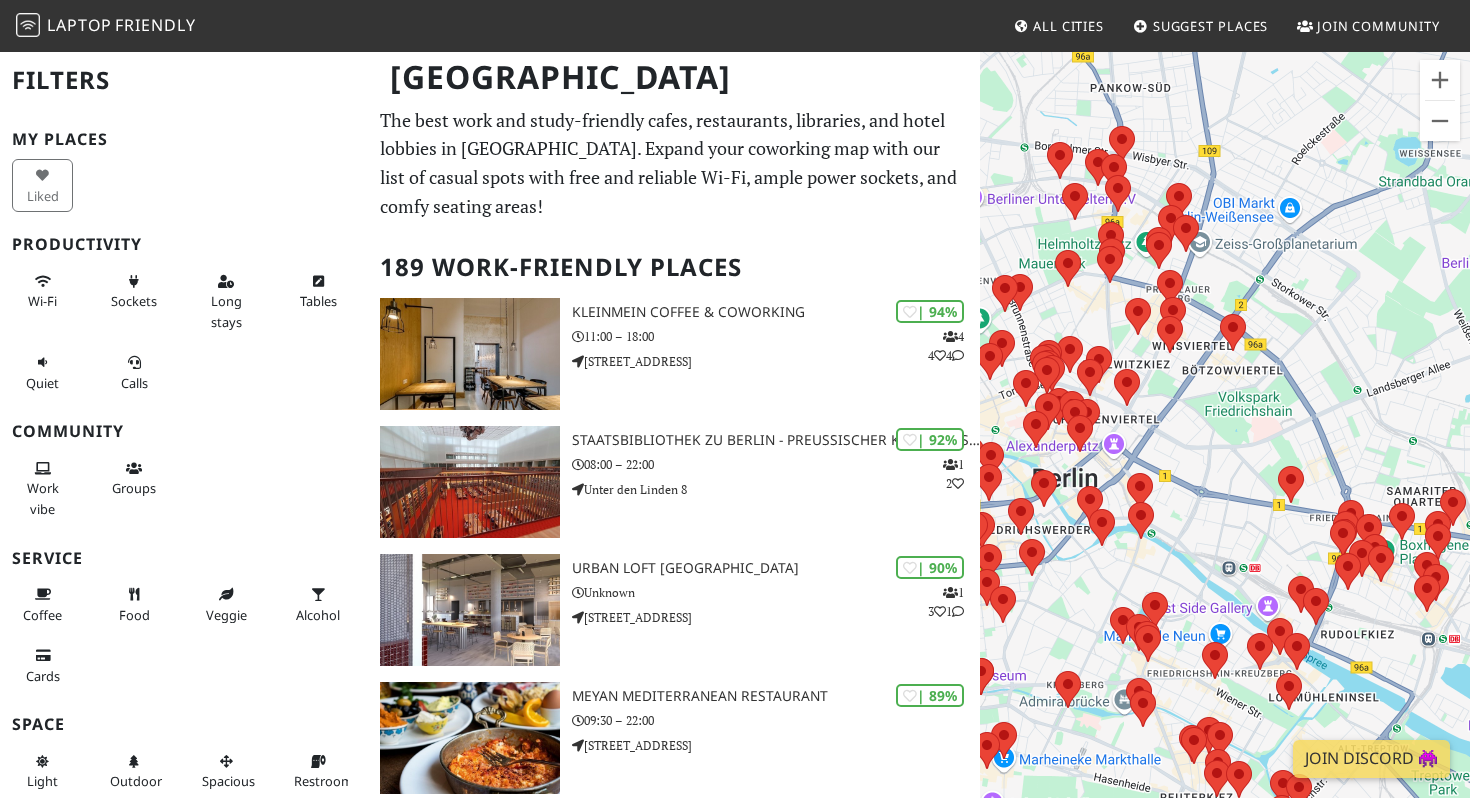 drag, startPoint x: 1320, startPoint y: 372, endPoint x: 1242, endPoint y: 434, distance: 99.63935 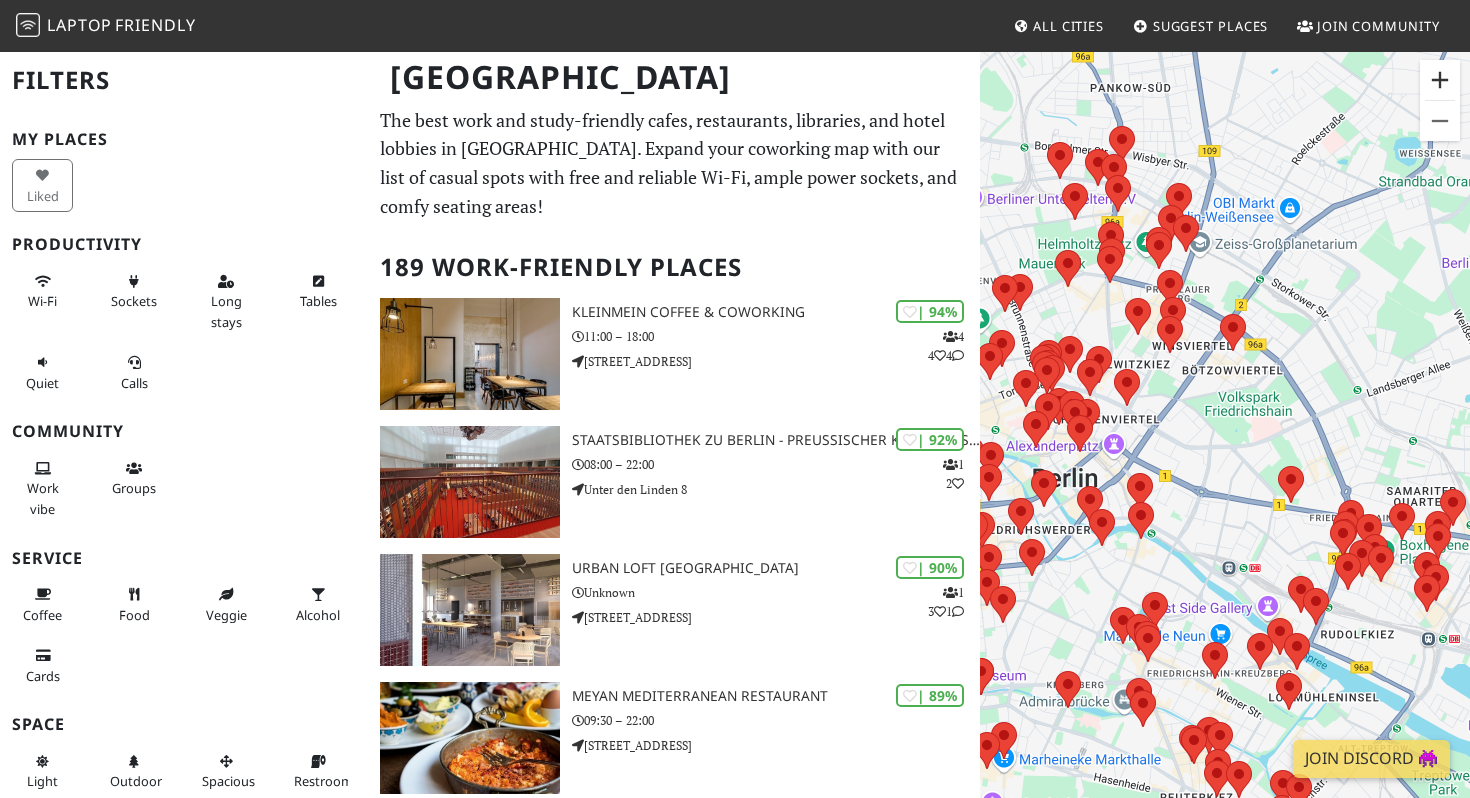 click at bounding box center [1440, 80] 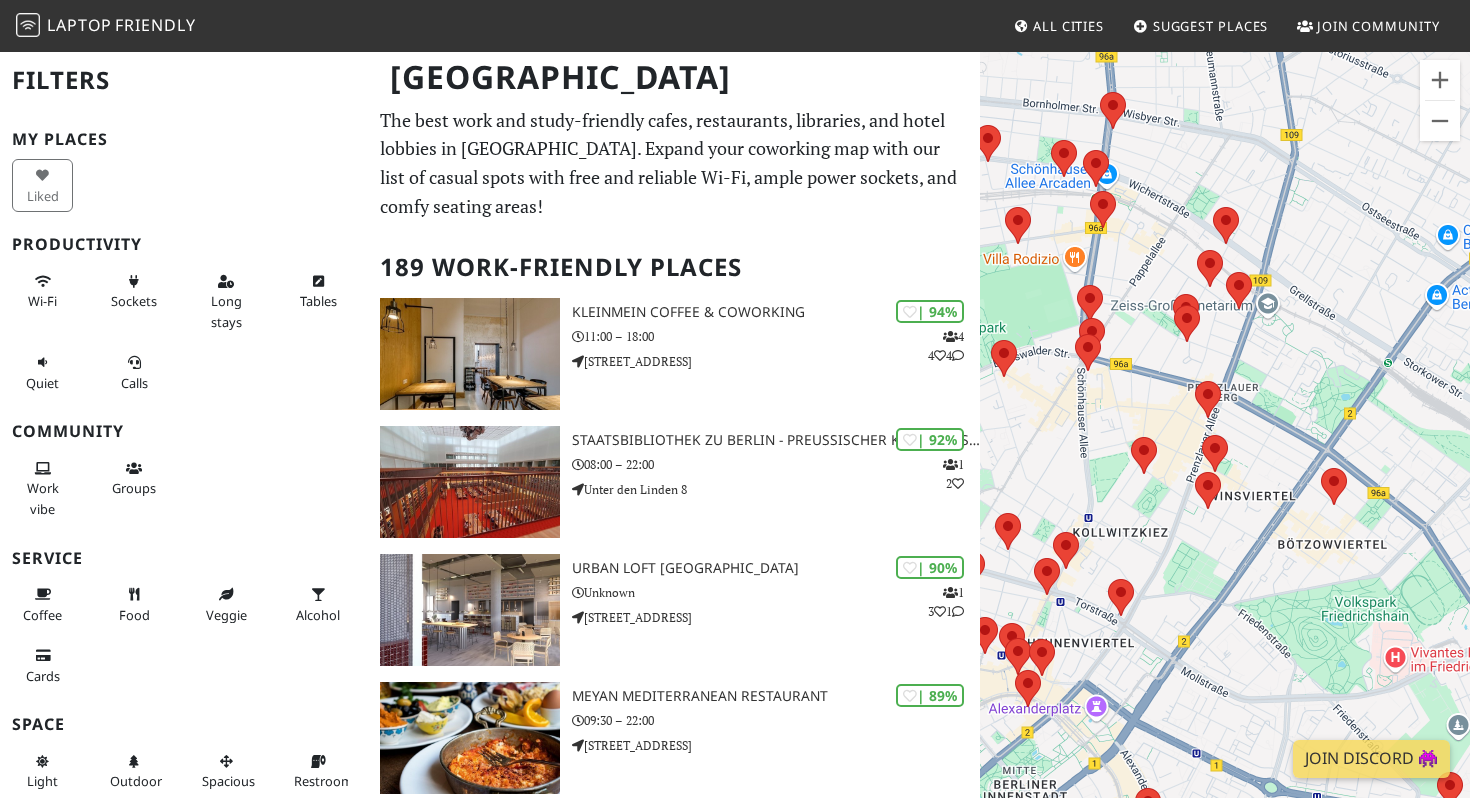 drag, startPoint x: 1231, startPoint y: 329, endPoint x: 1324, endPoint y: 592, distance: 278.95877 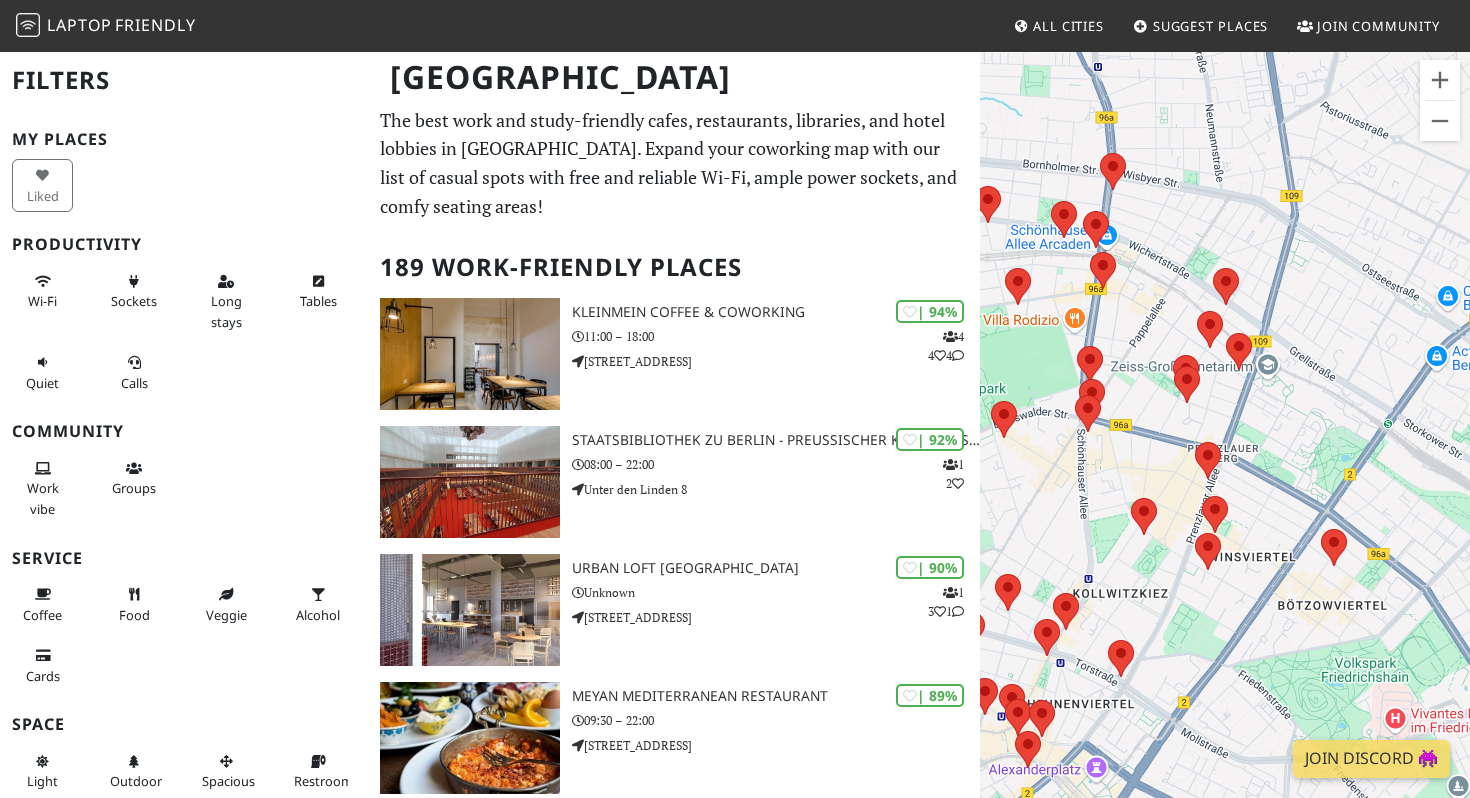 drag, startPoint x: 1292, startPoint y: 361, endPoint x: 1292, endPoint y: 432, distance: 71 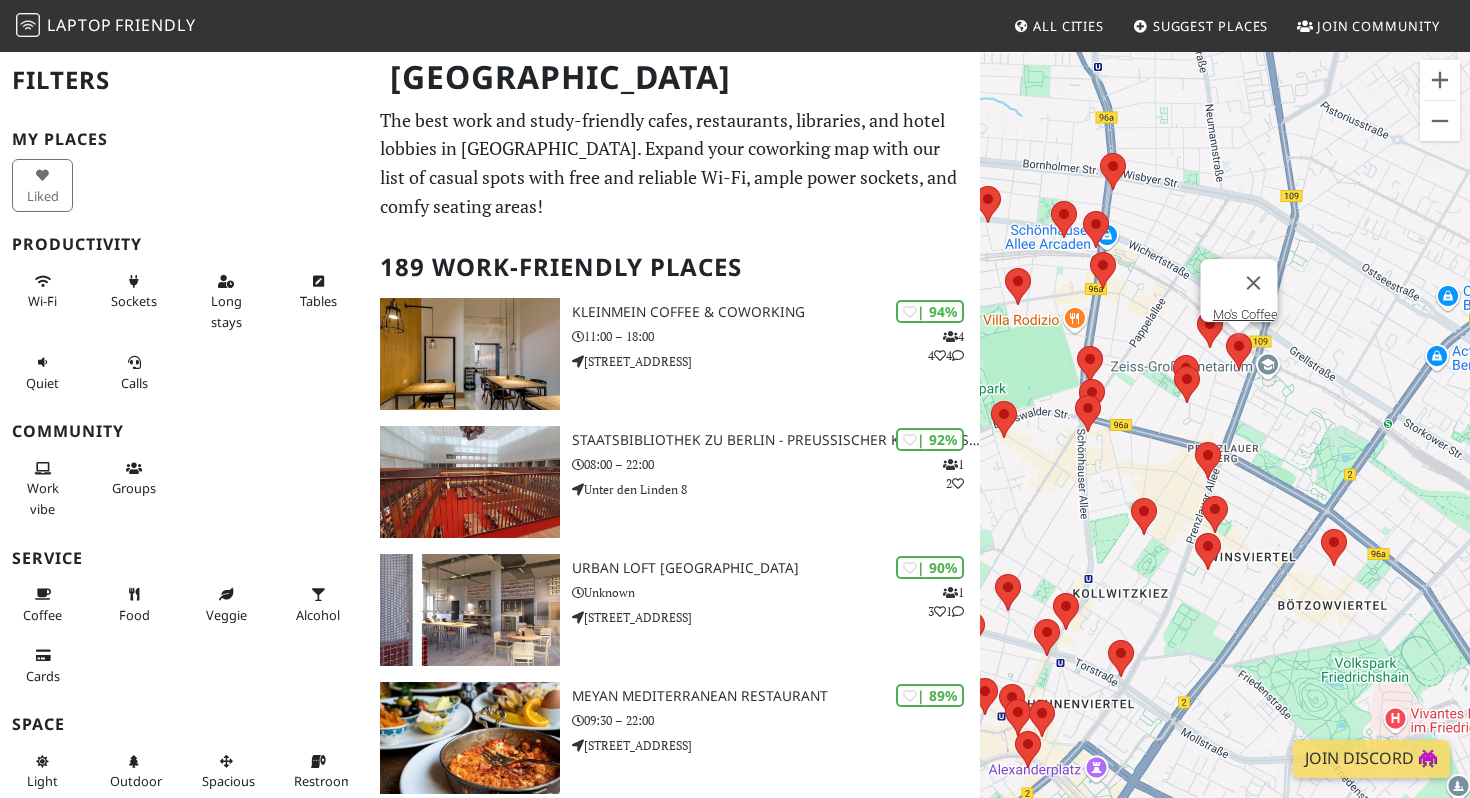 click at bounding box center (1226, 333) 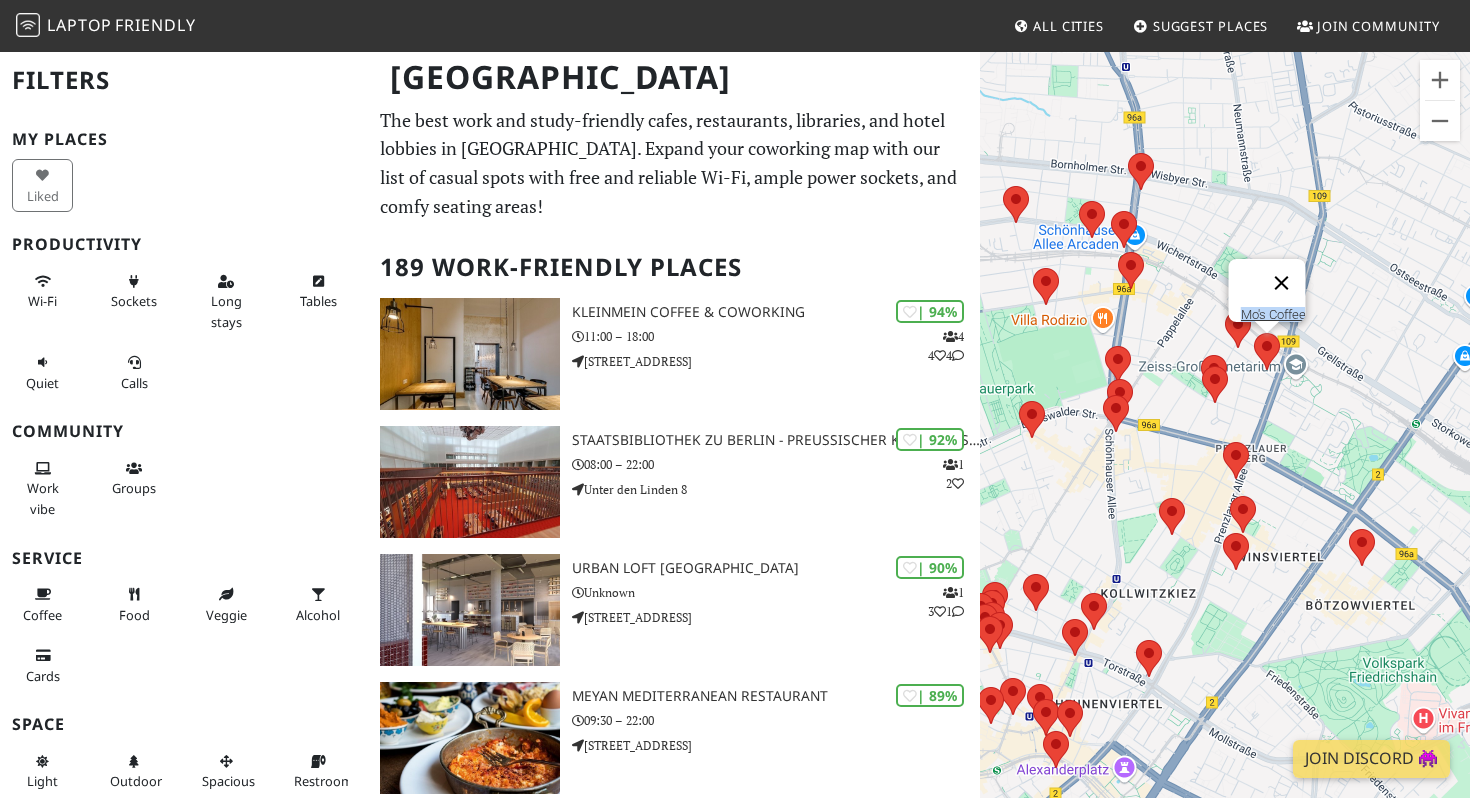 click at bounding box center [1282, 283] 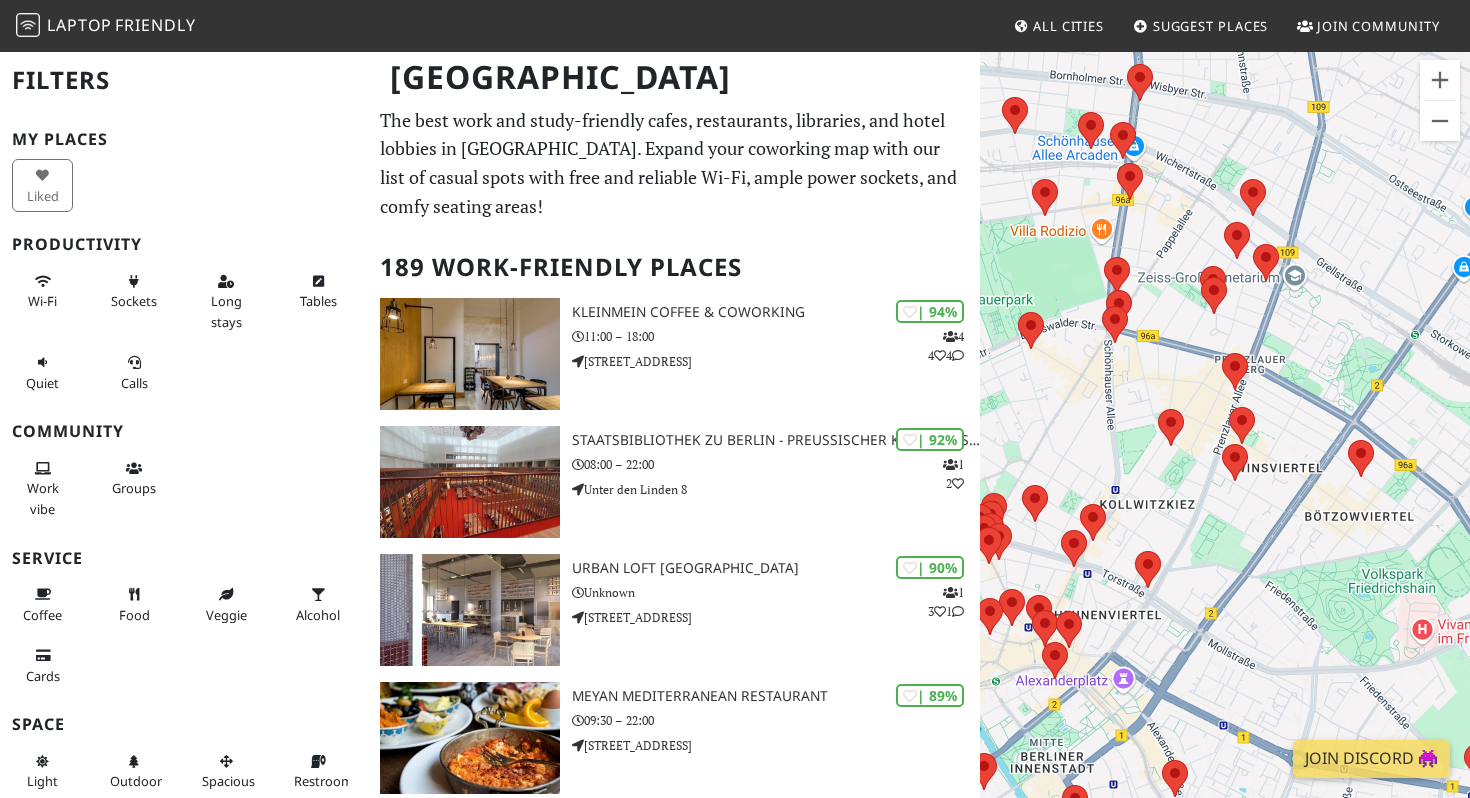 drag, startPoint x: 1290, startPoint y: 428, endPoint x: 959, endPoint y: 419, distance: 331.12234 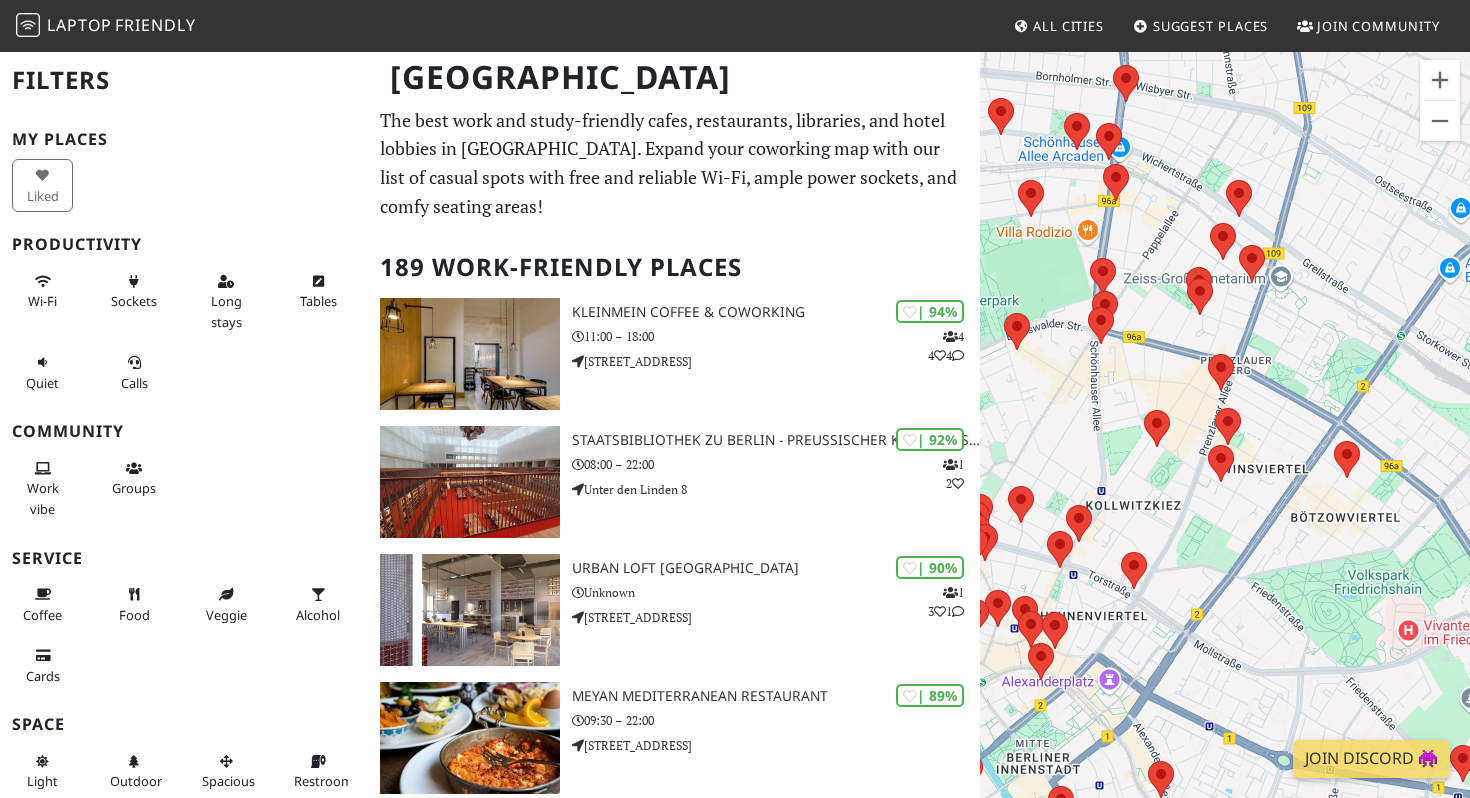 drag, startPoint x: 1343, startPoint y: 330, endPoint x: 1327, endPoint y: 335, distance: 16.763054 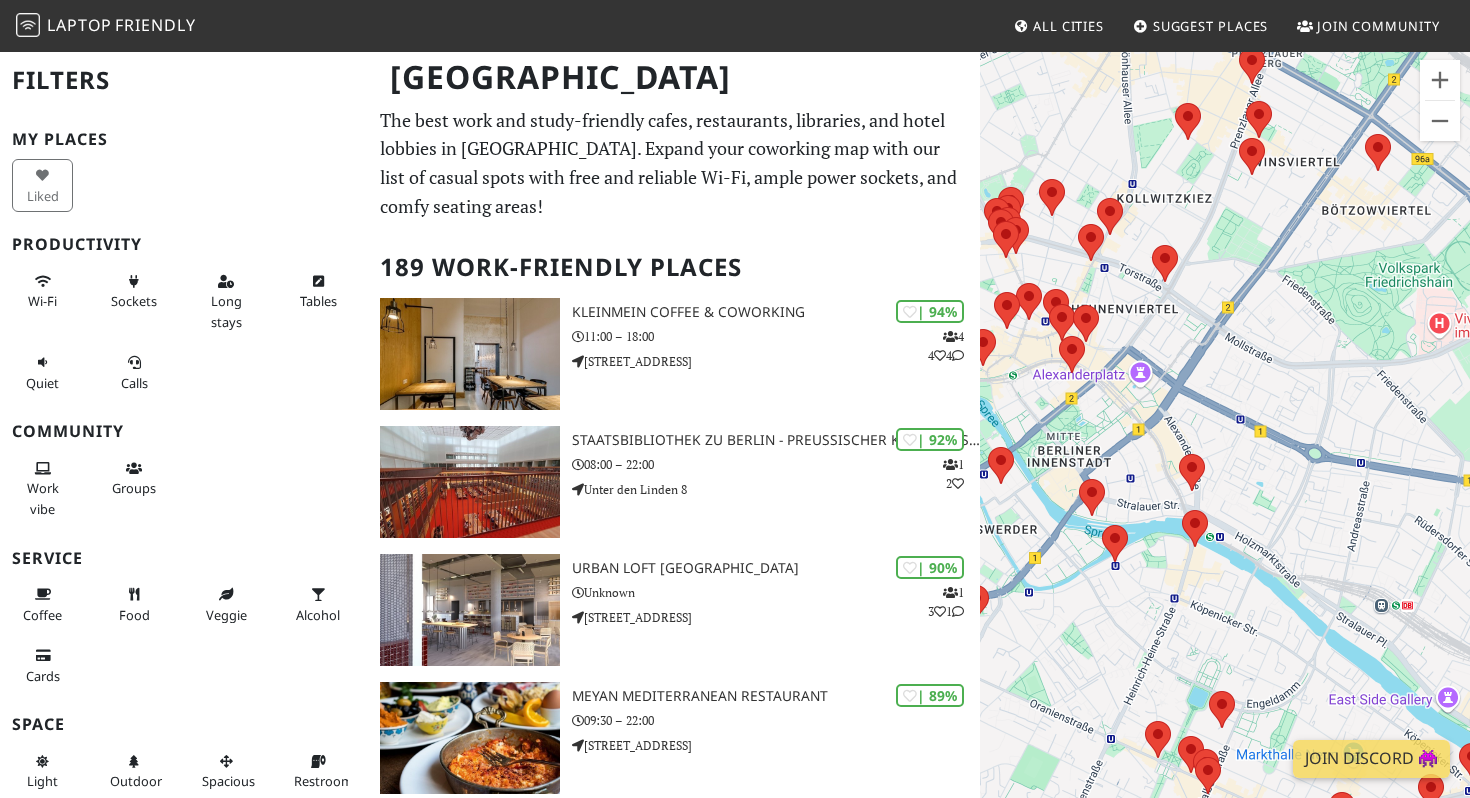 drag, startPoint x: 1299, startPoint y: 618, endPoint x: 1329, endPoint y: 292, distance: 327.37747 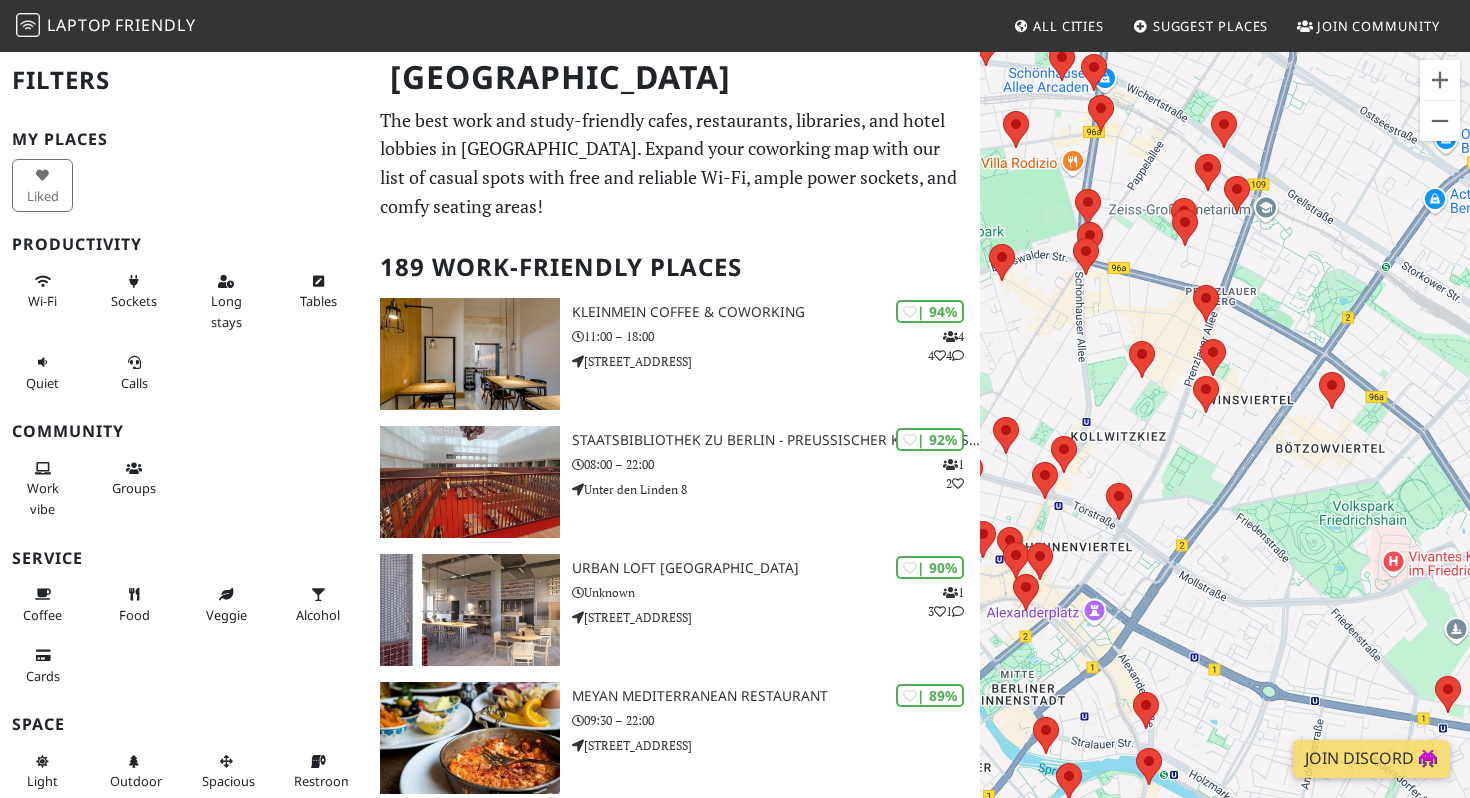 drag, startPoint x: 1373, startPoint y: 318, endPoint x: 1325, endPoint y: 560, distance: 246.71442 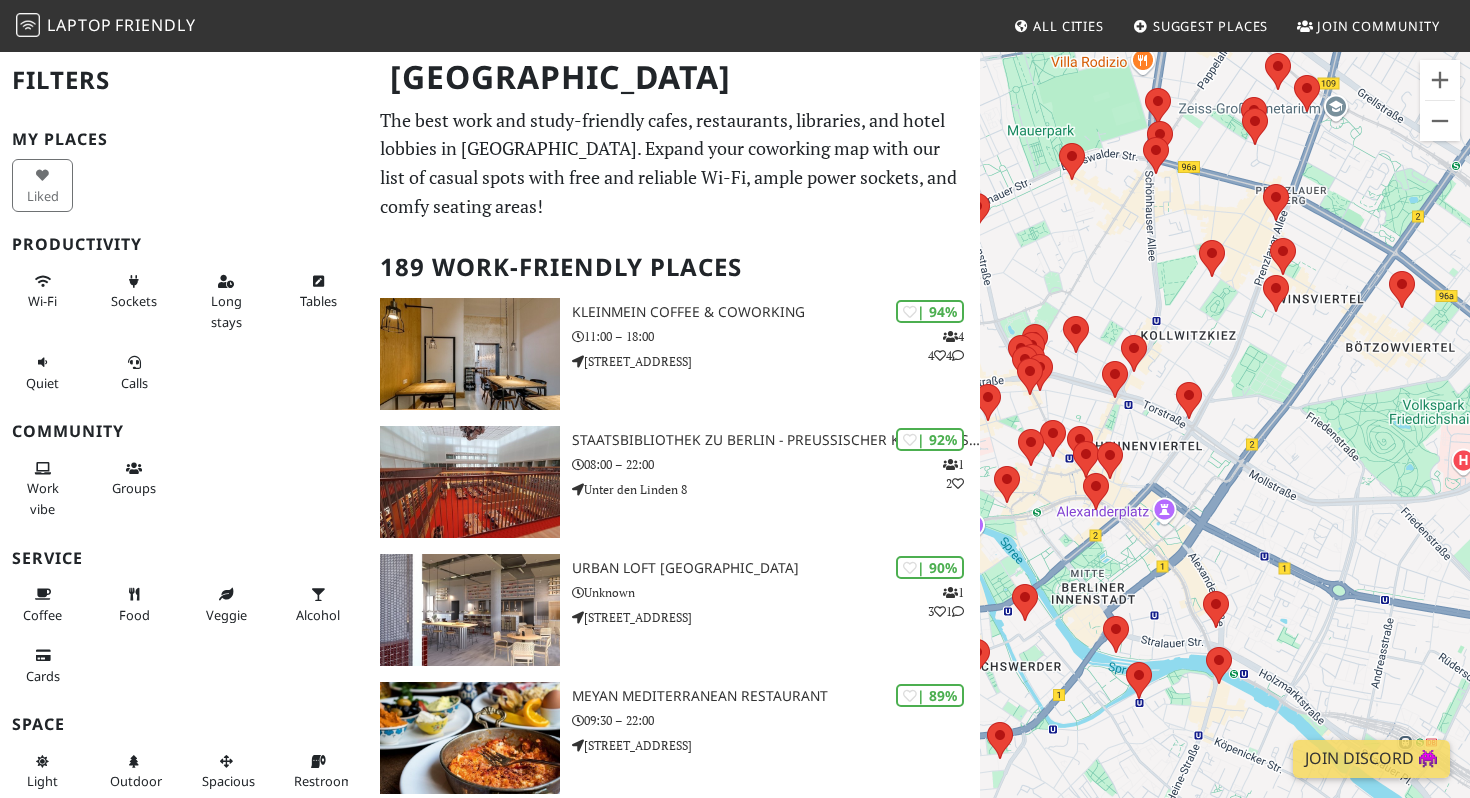 drag, startPoint x: 1264, startPoint y: 578, endPoint x: 1336, endPoint y: 470, distance: 129.79985 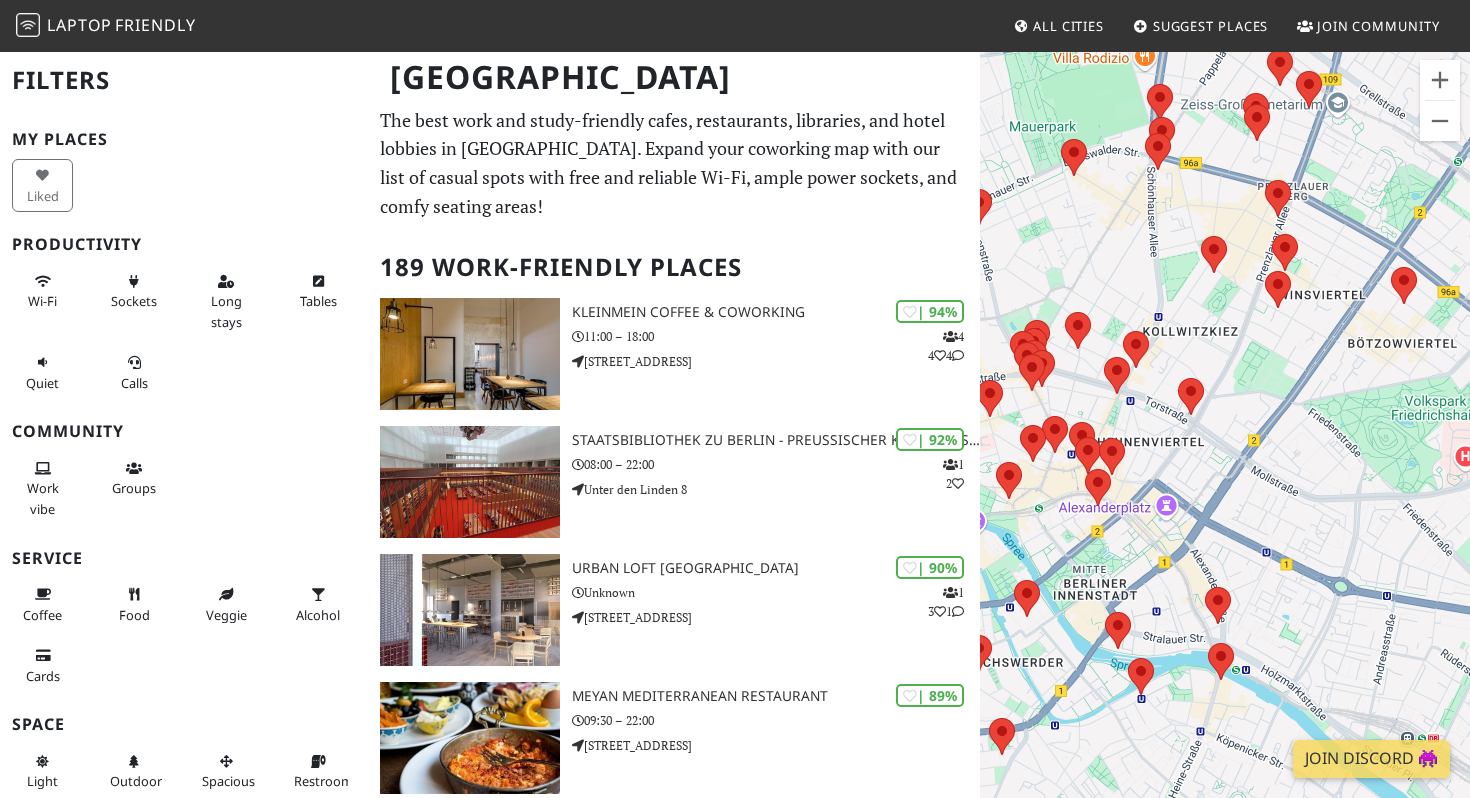 click on "To navigate, press the arrow keys." at bounding box center [1225, 449] 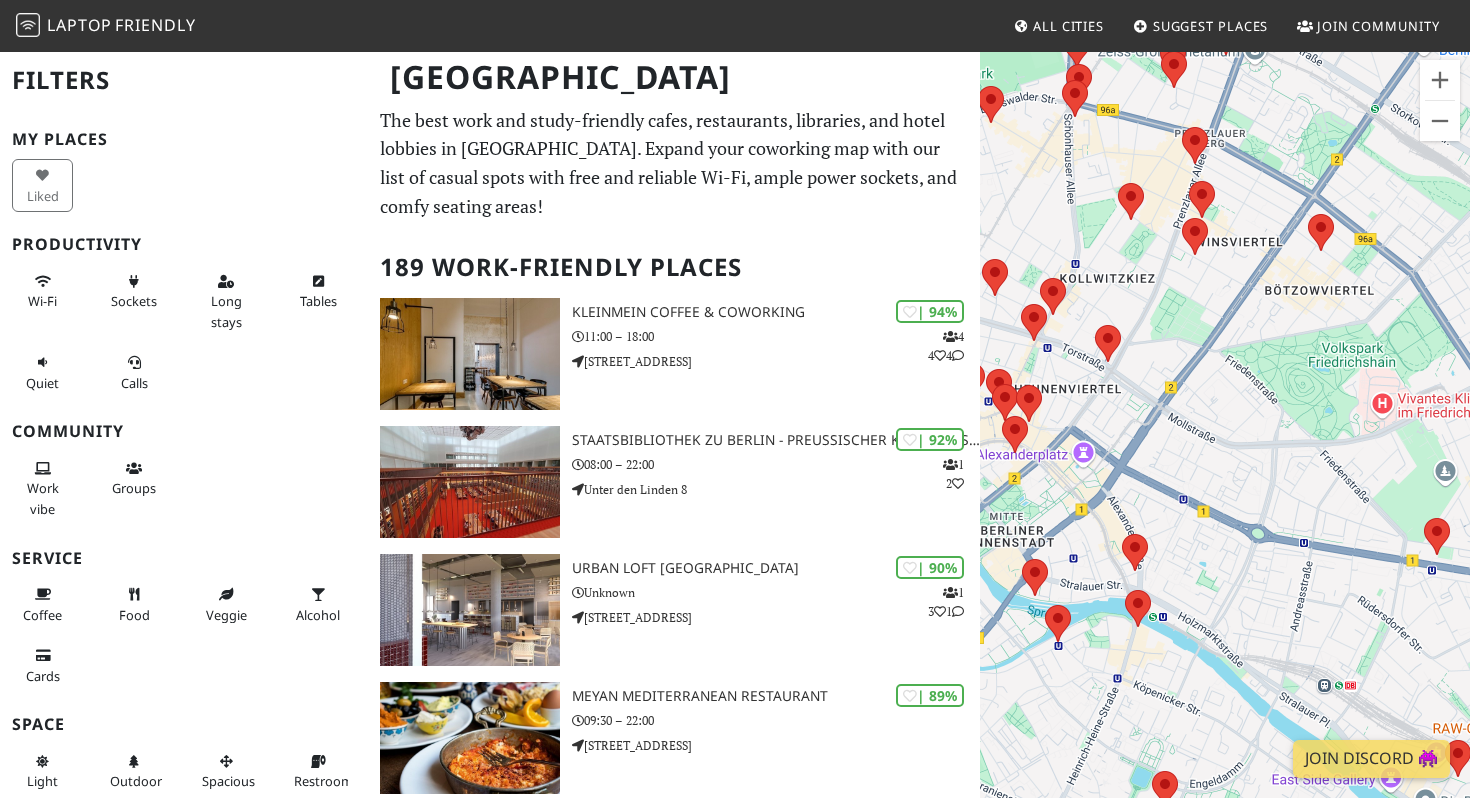 drag, startPoint x: 1346, startPoint y: 535, endPoint x: 1259, endPoint y: 482, distance: 101.87247 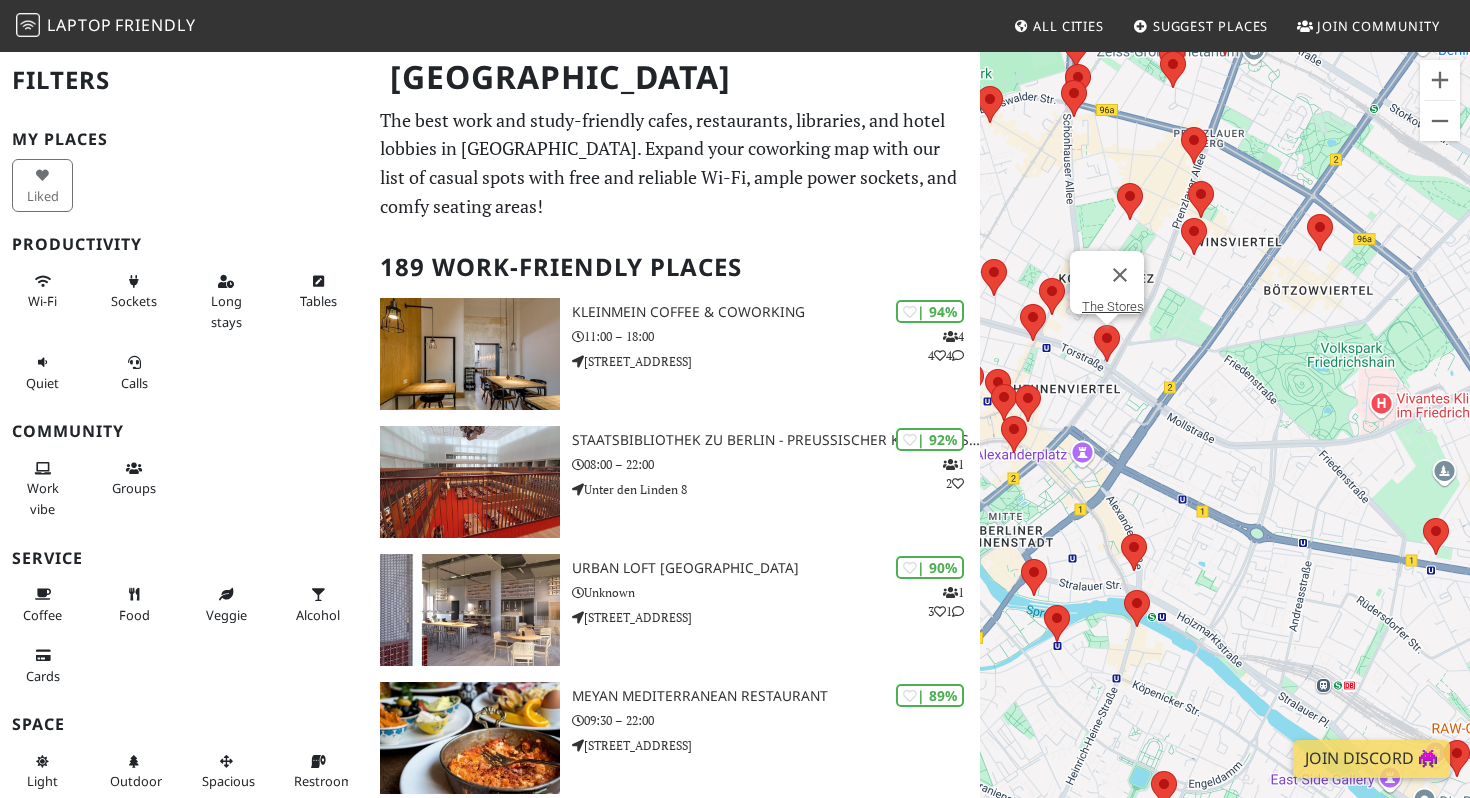 click at bounding box center (1094, 325) 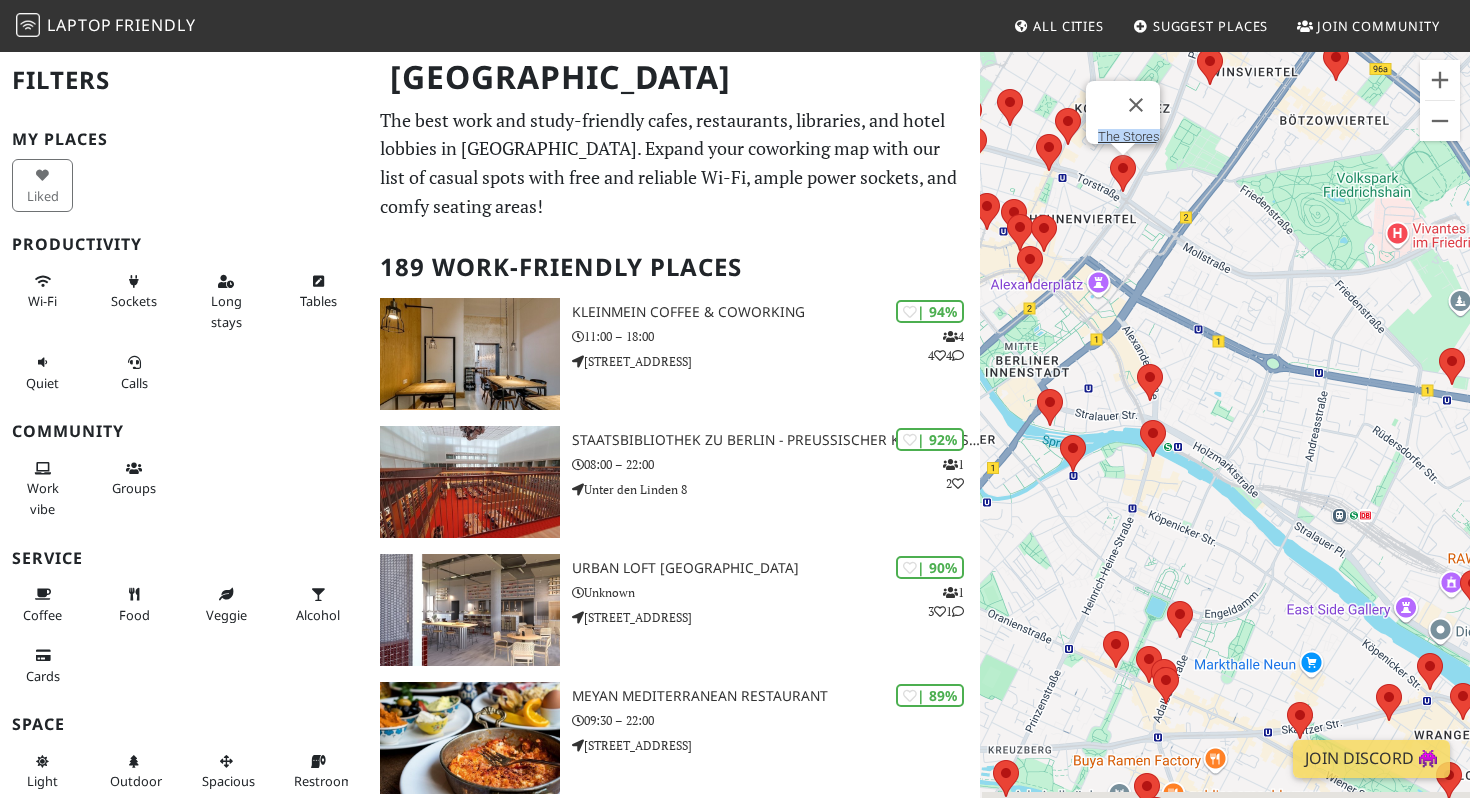 drag, startPoint x: 1377, startPoint y: 535, endPoint x: 1390, endPoint y: 218, distance: 317.26645 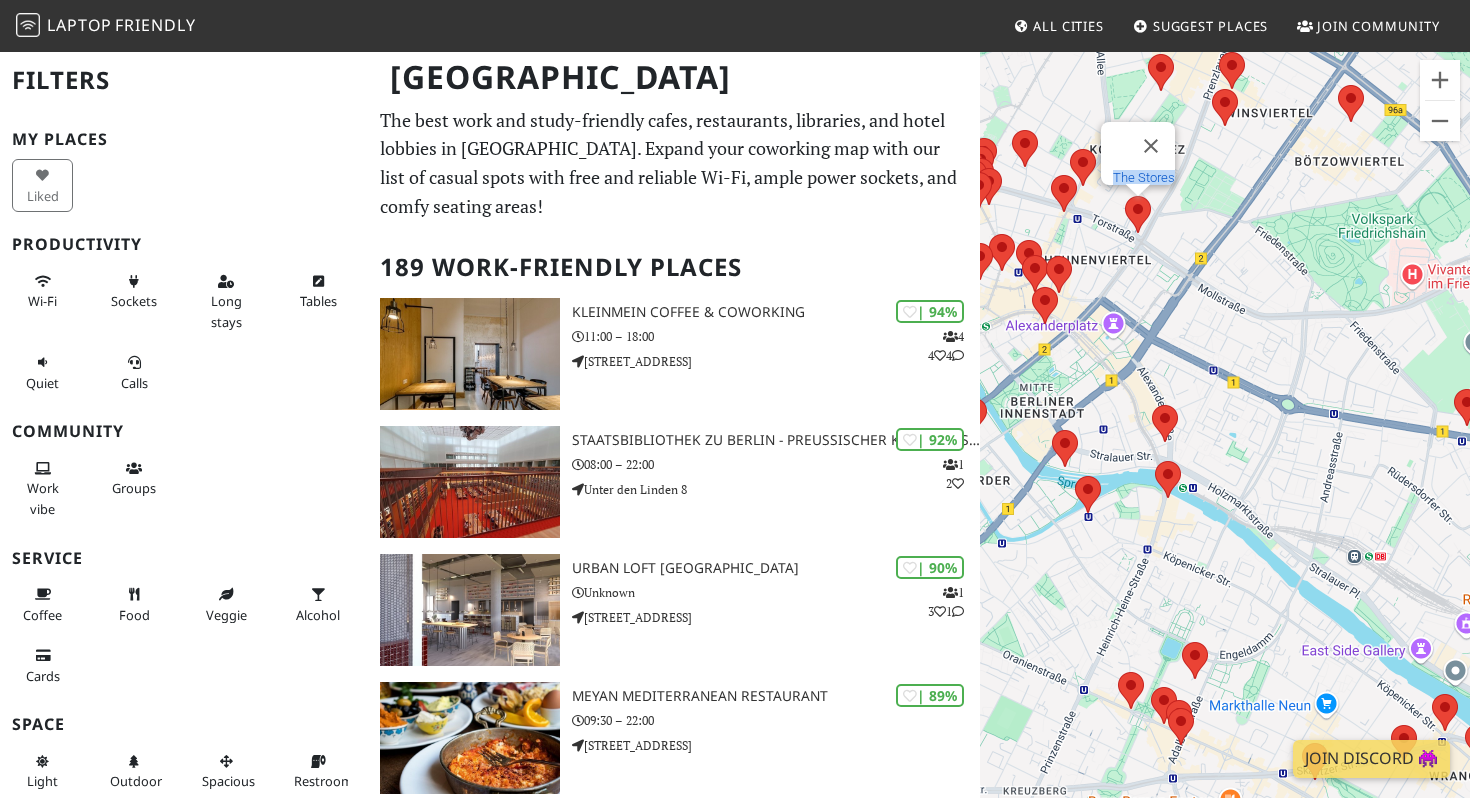 click on "The Stores" at bounding box center [1144, 177] 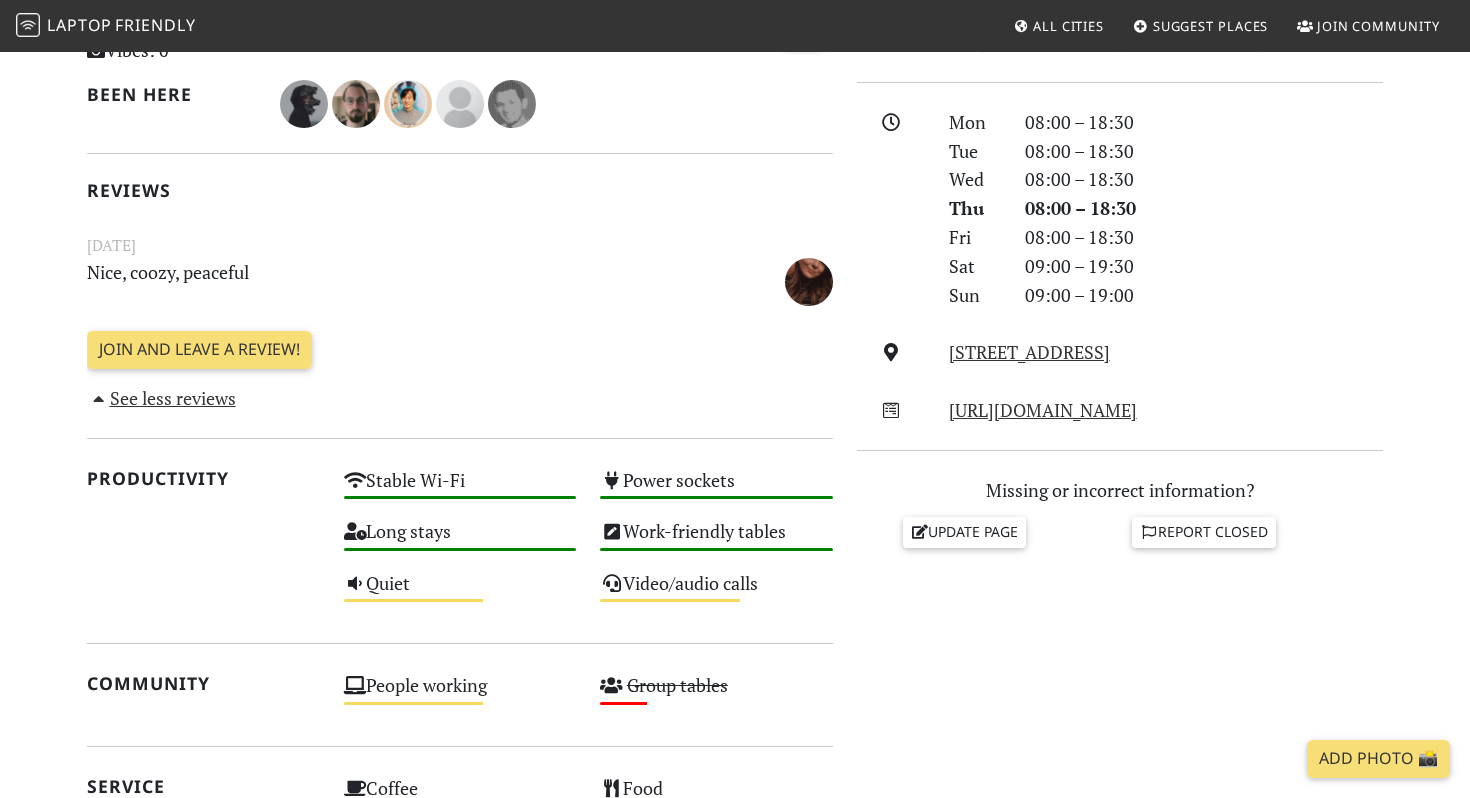 scroll, scrollTop: 0, scrollLeft: 0, axis: both 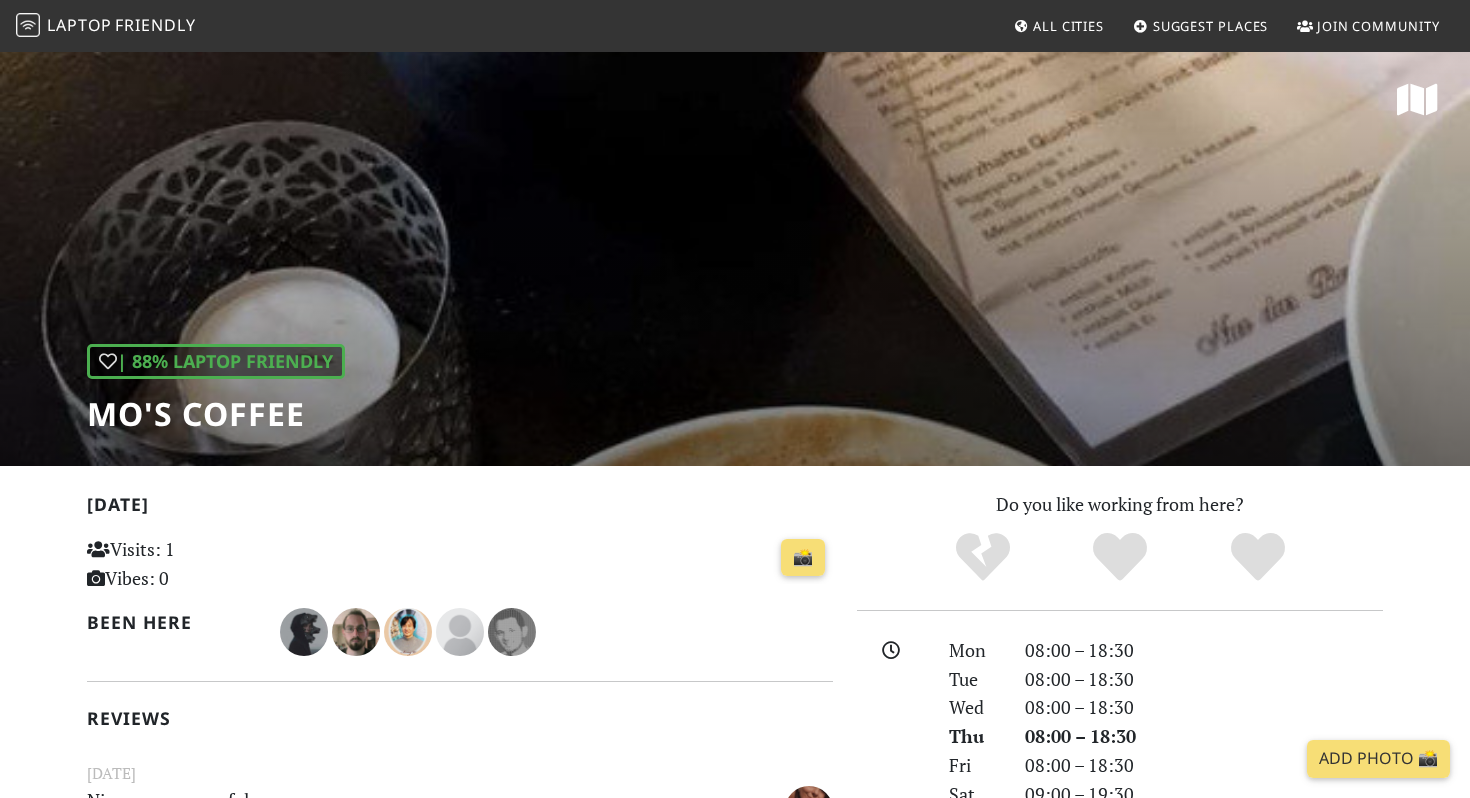 click on "Mo's Coffee" at bounding box center (216, 414) 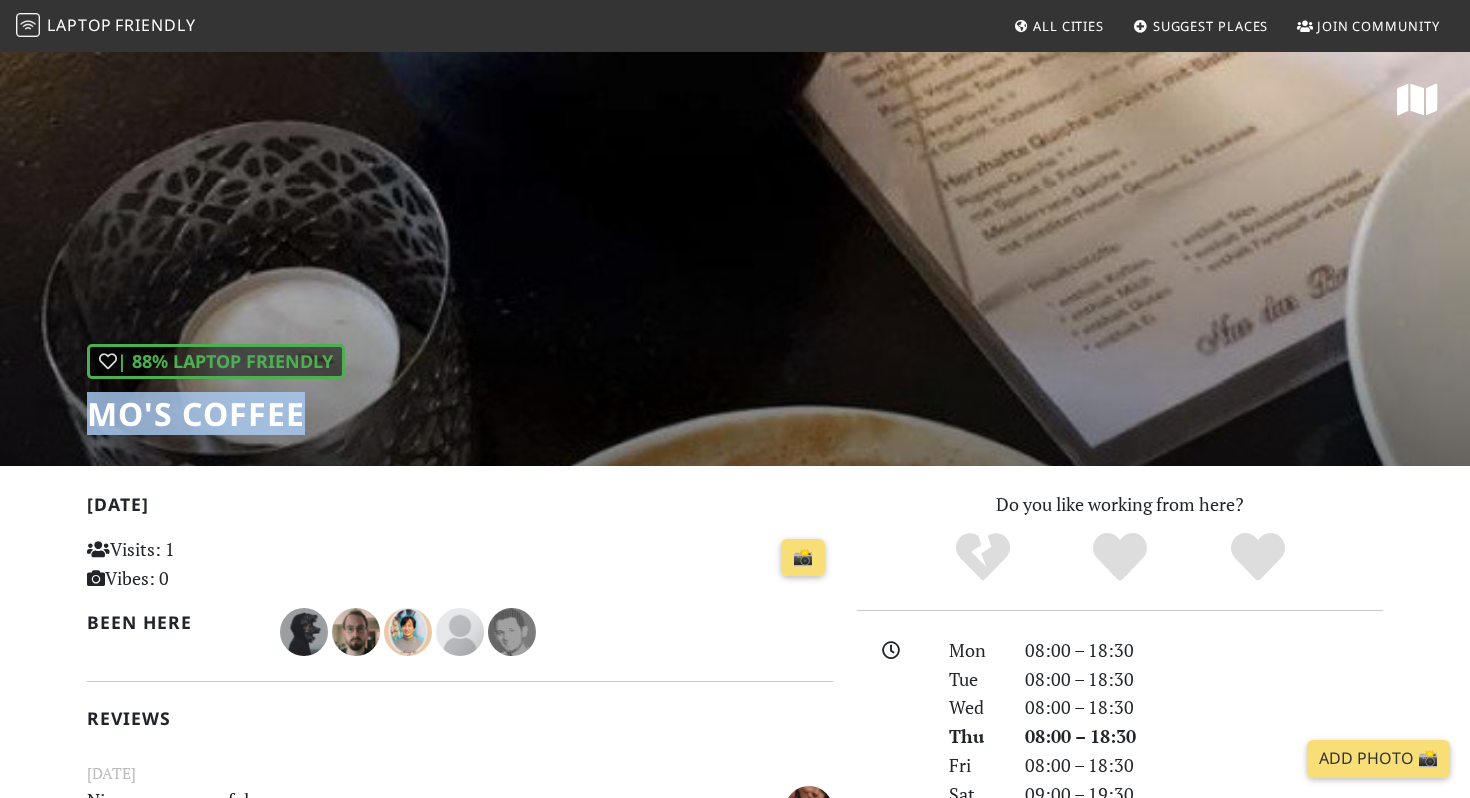 copy on "Mo's Coffee" 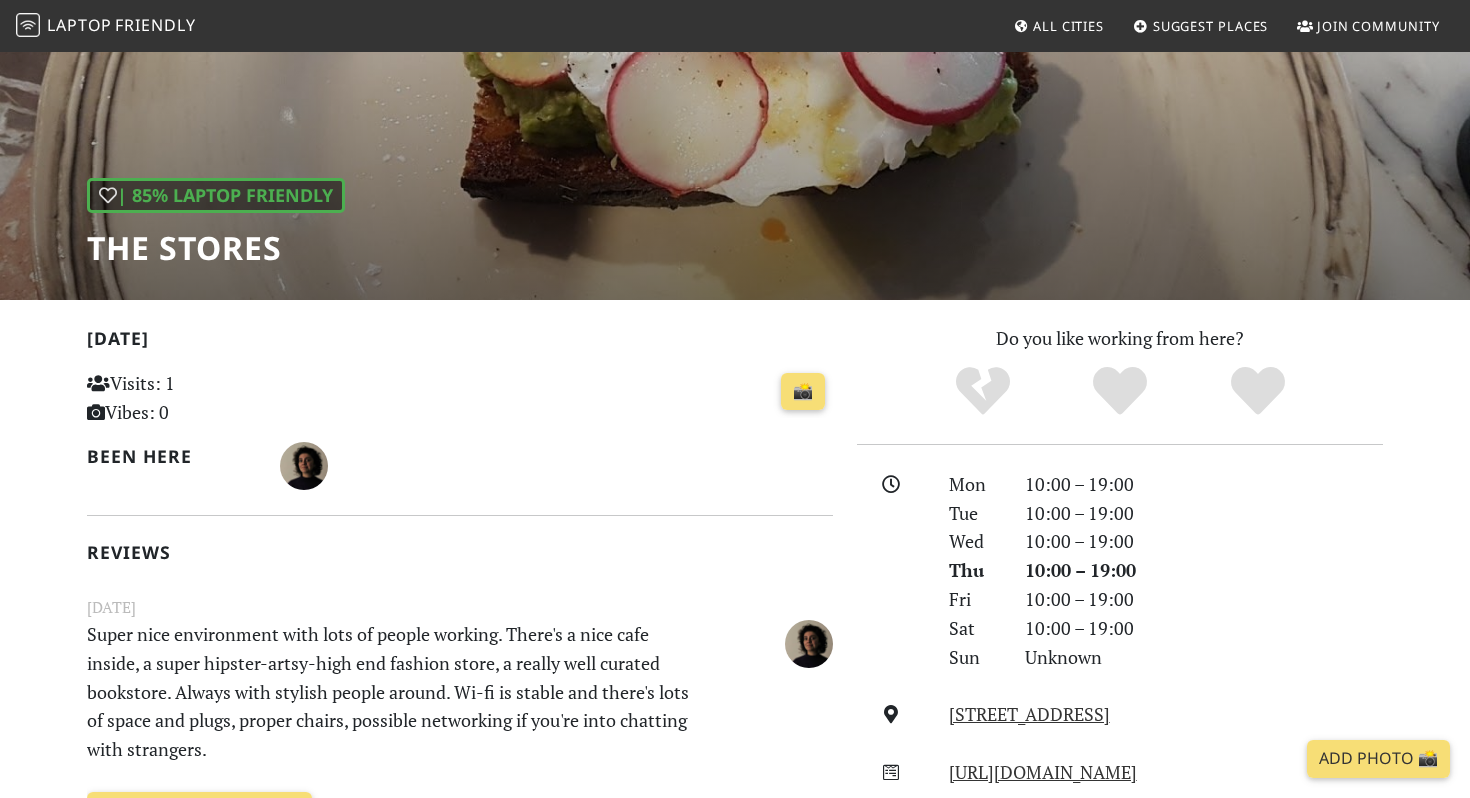 scroll, scrollTop: 0, scrollLeft: 0, axis: both 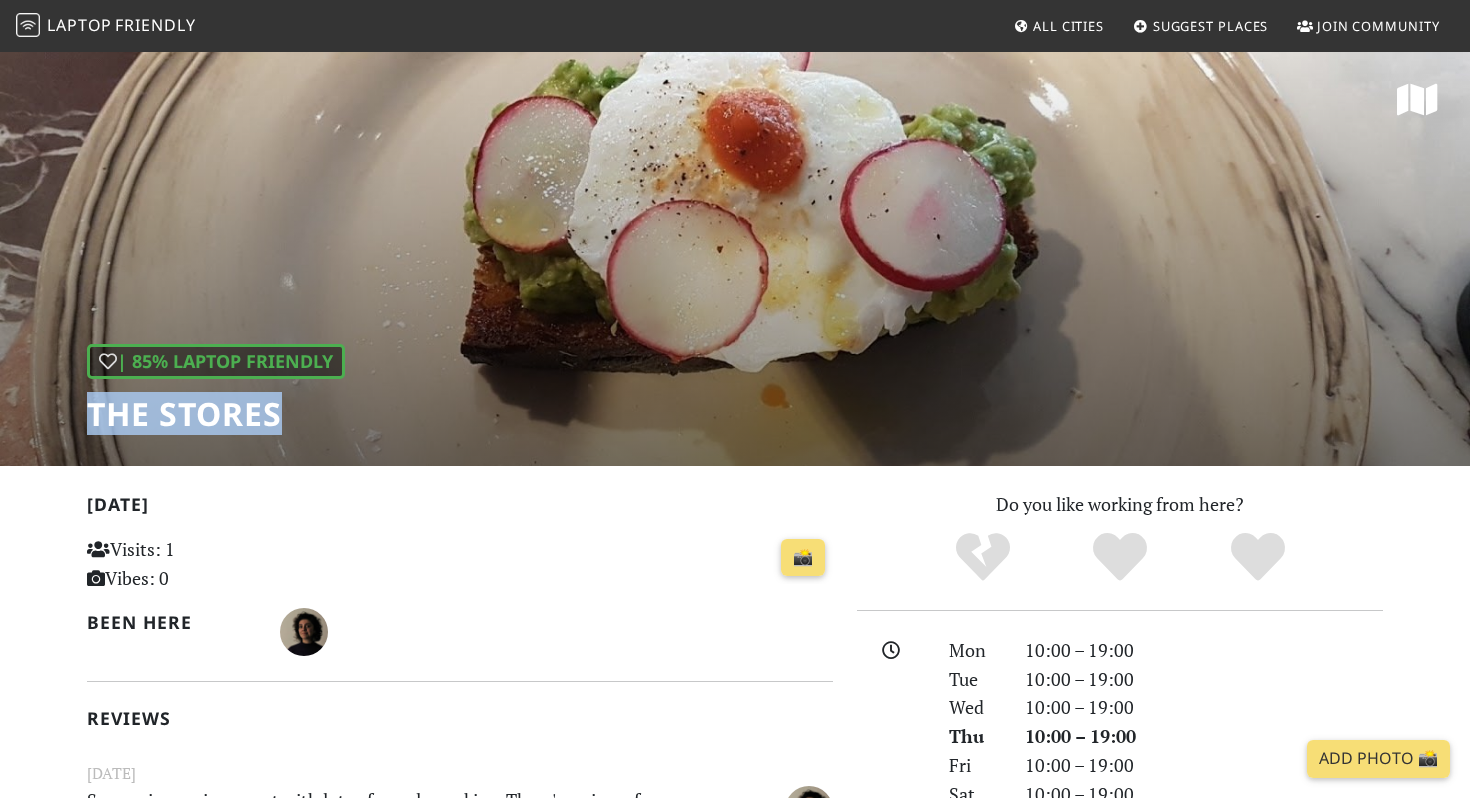 drag, startPoint x: 284, startPoint y: 418, endPoint x: 75, endPoint y: 429, distance: 209.28928 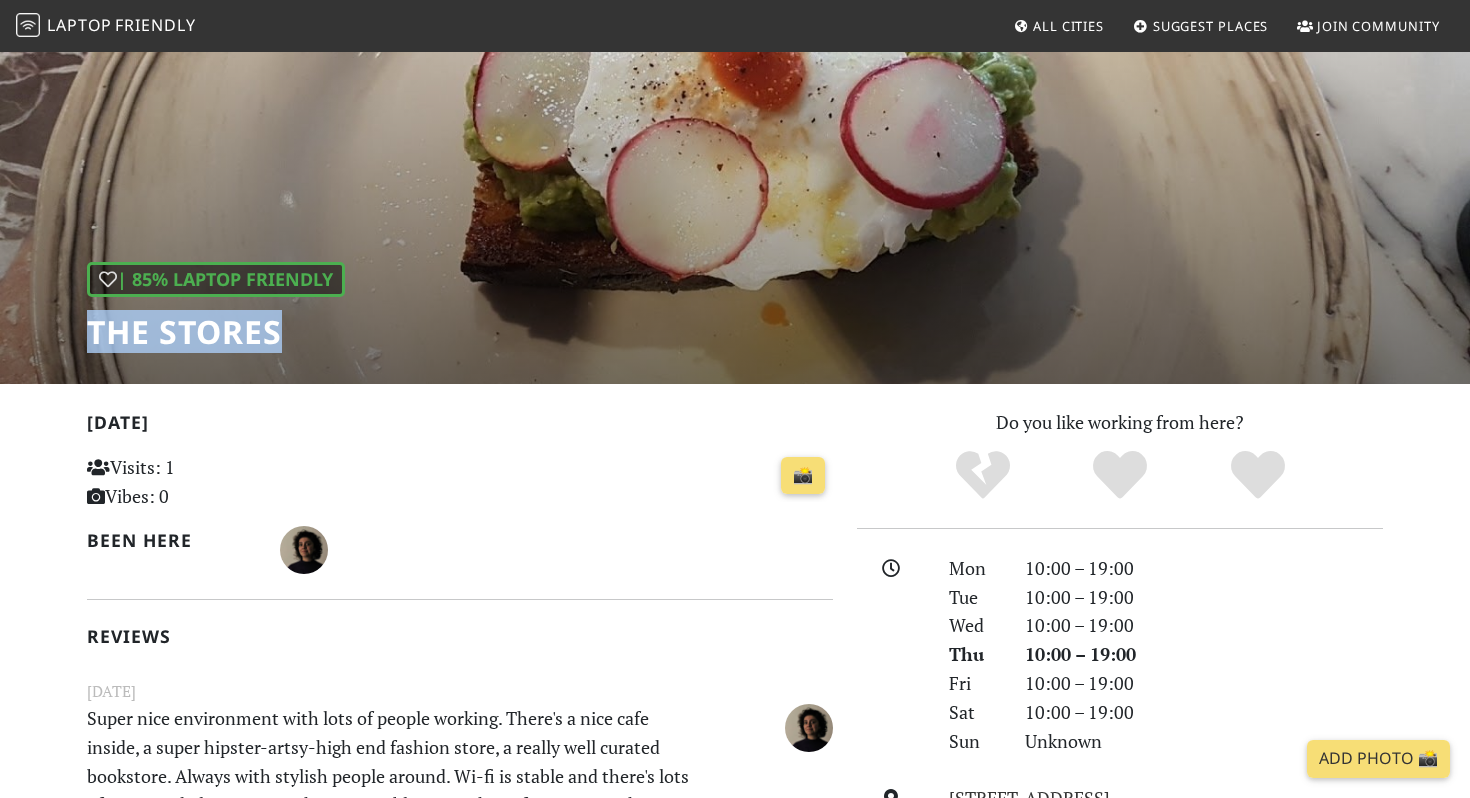 scroll, scrollTop: 0, scrollLeft: 0, axis: both 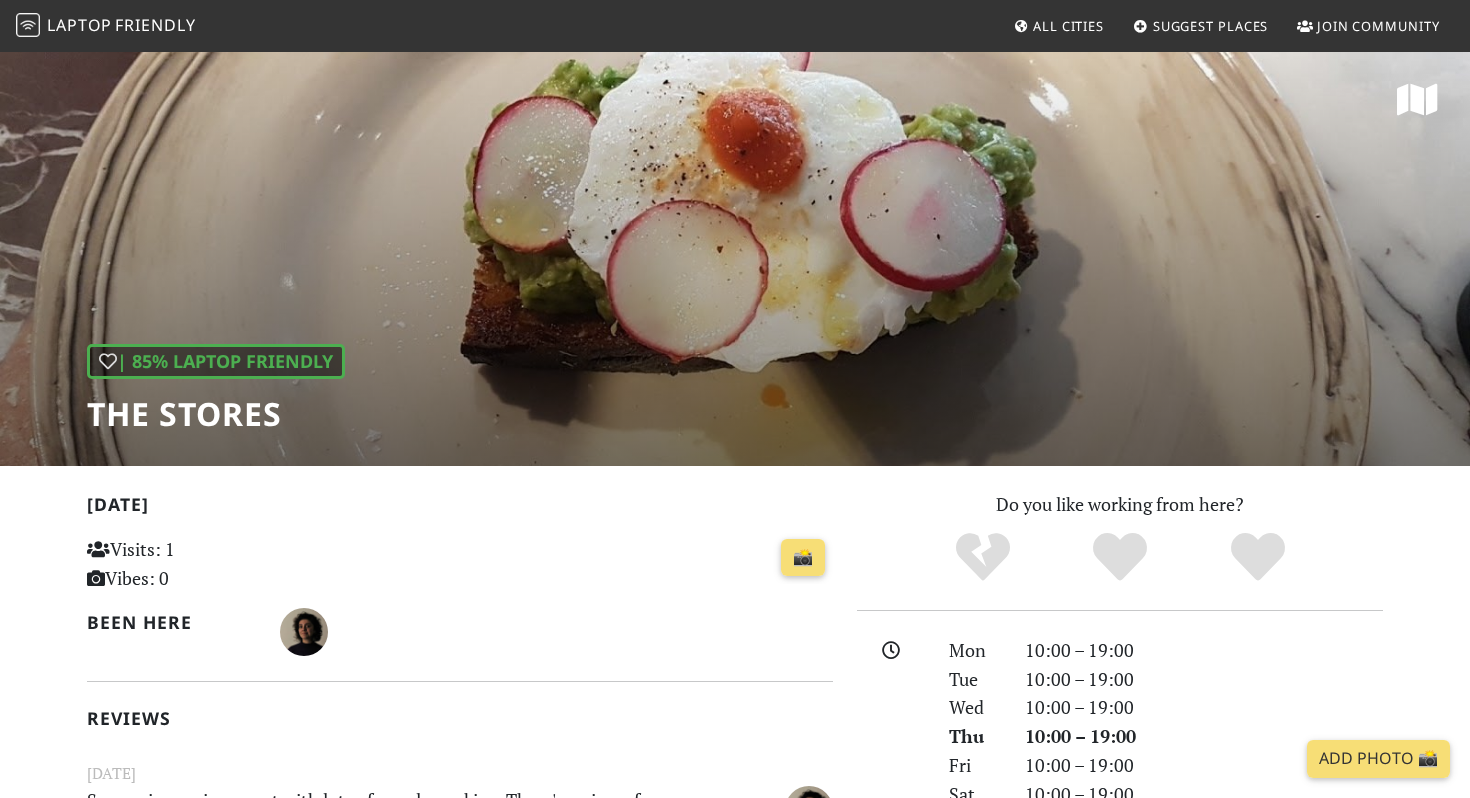 click on "The Stores" at bounding box center [216, 414] 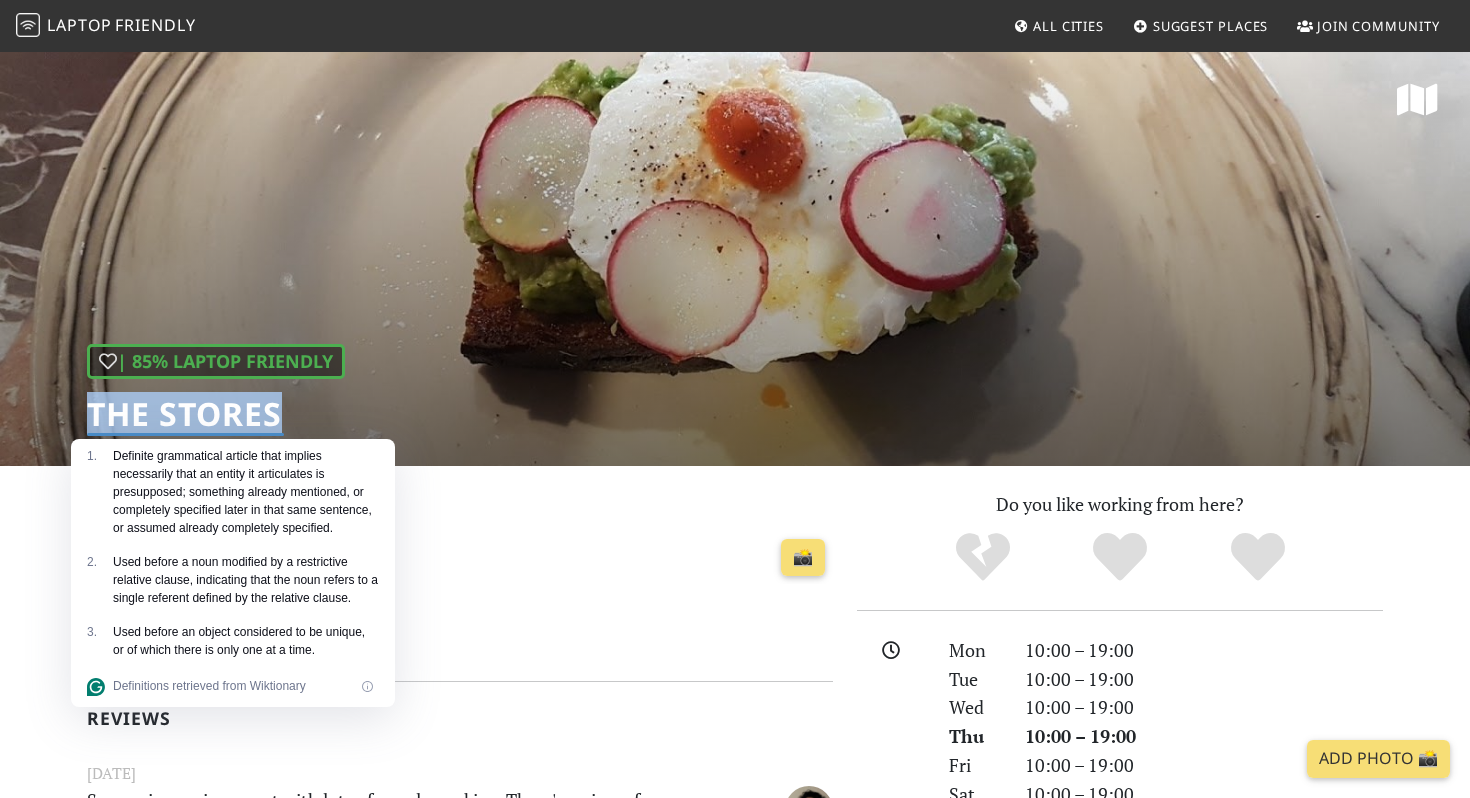 copy on "The Stores" 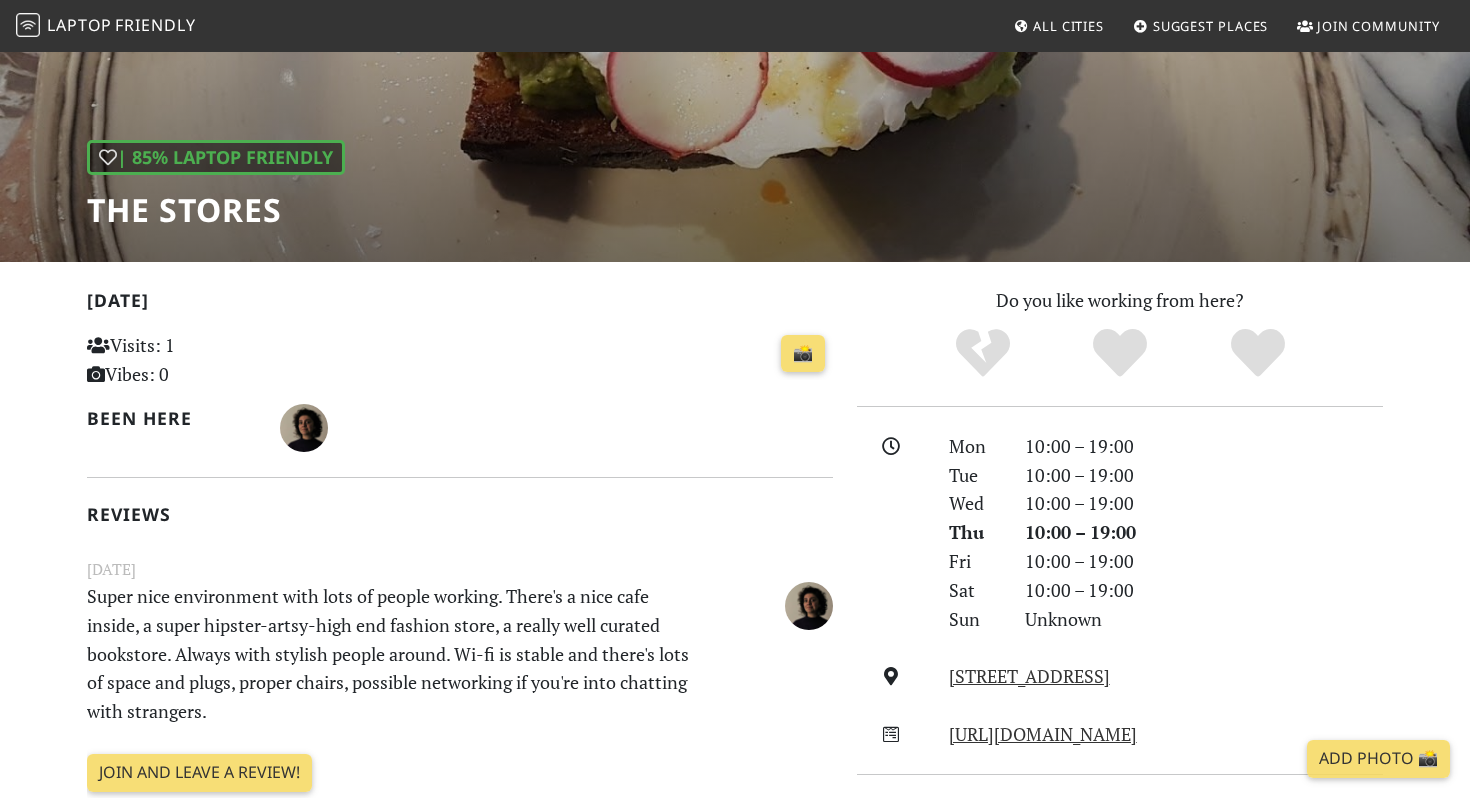 scroll, scrollTop: 233, scrollLeft: 0, axis: vertical 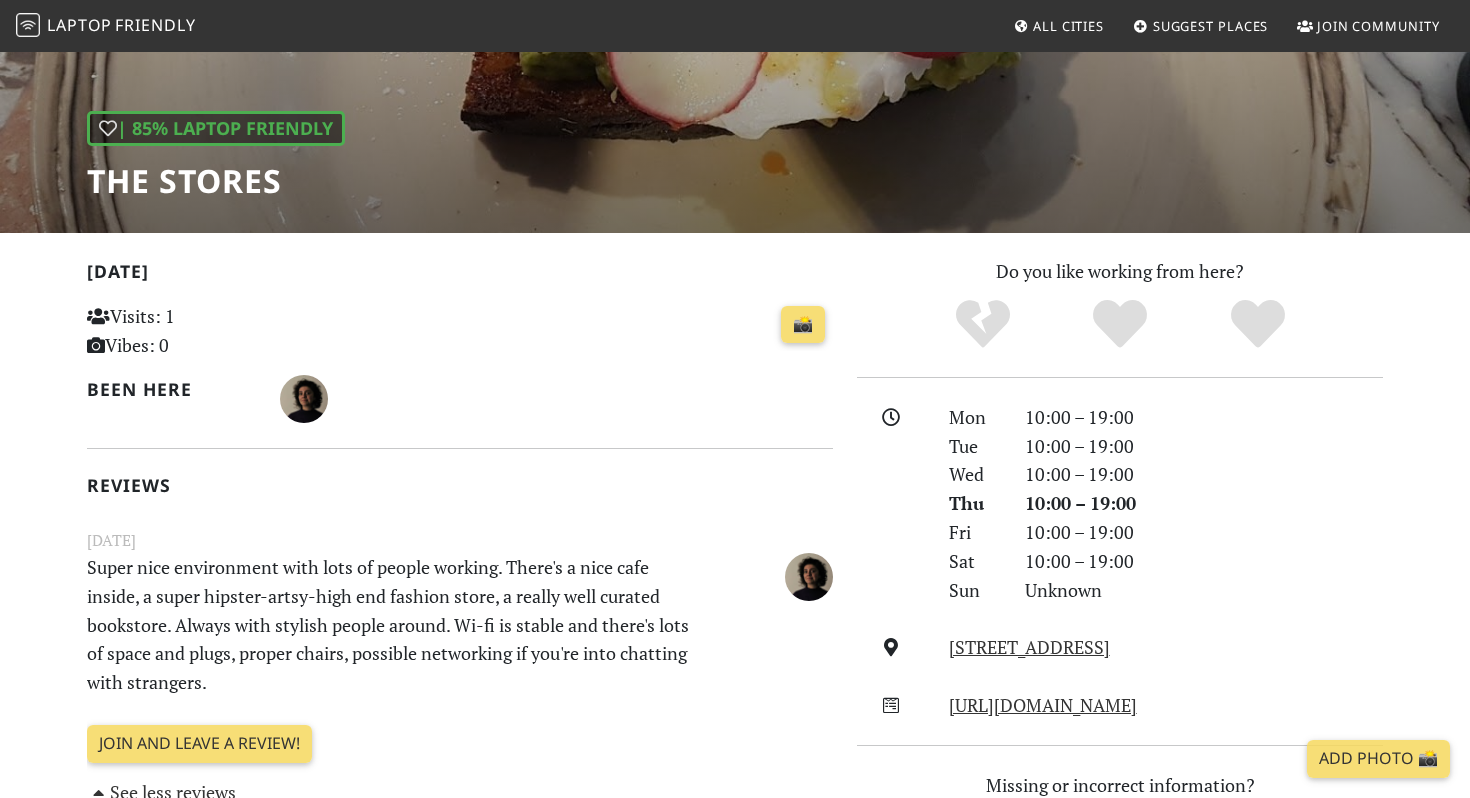 drag, startPoint x: 1158, startPoint y: 640, endPoint x: 929, endPoint y: 647, distance: 229.10696 